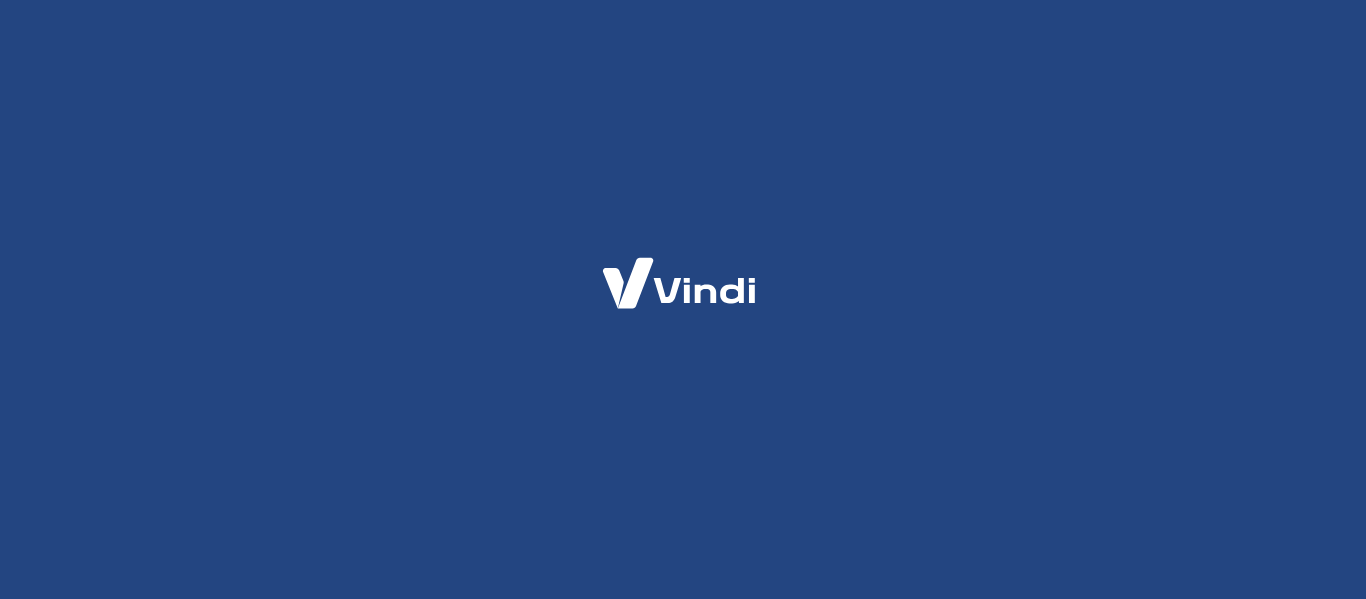 scroll, scrollTop: 0, scrollLeft: 0, axis: both 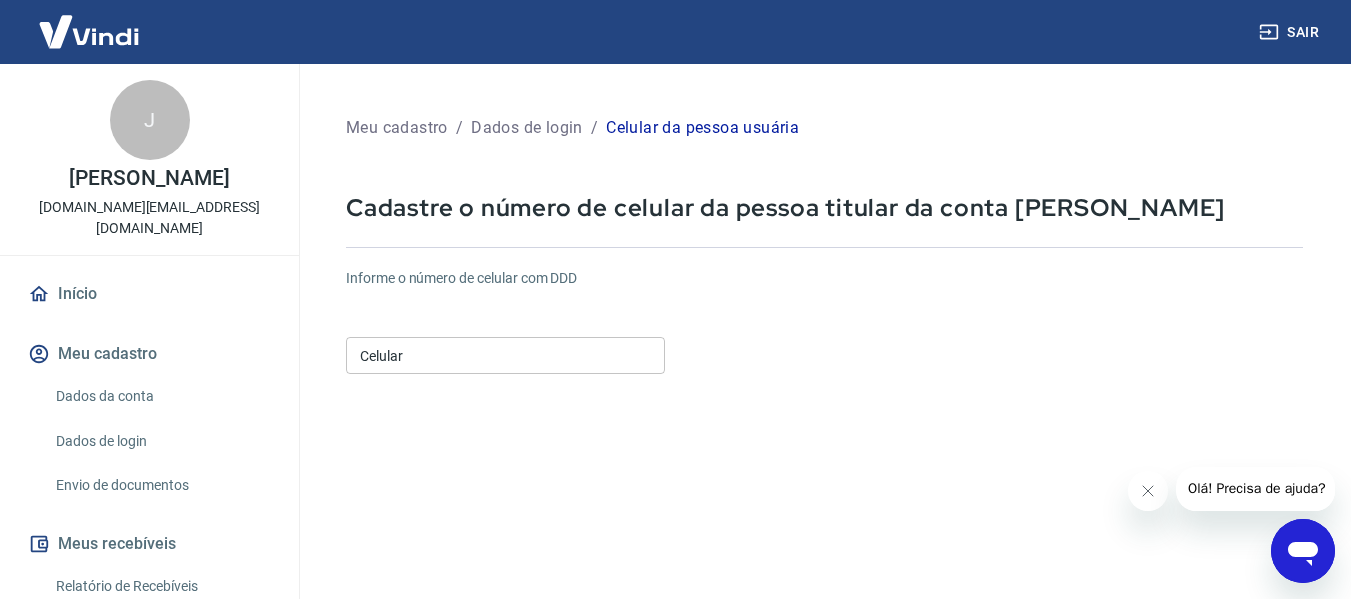 click on "Celular" at bounding box center [505, 355] 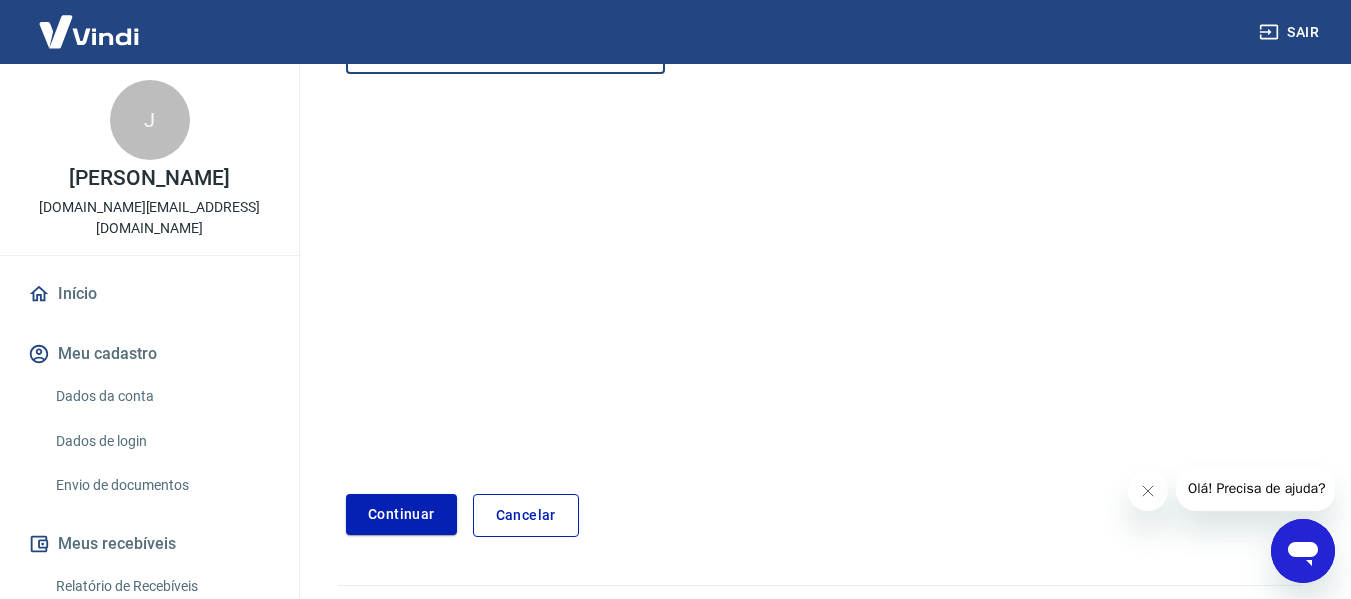 type on "(51) 99482-0650" 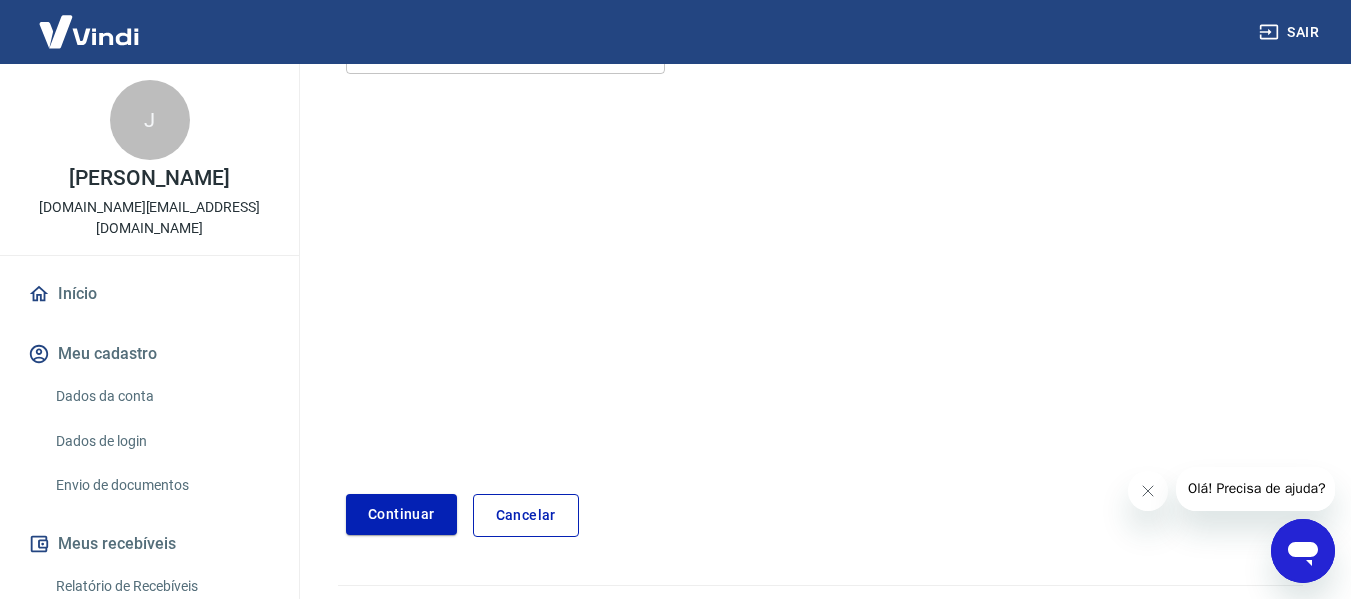click on "Informe o número de celular com DDD Celular (51) 99482-0650 Celular Continuar Cancelar" at bounding box center (824, 244) 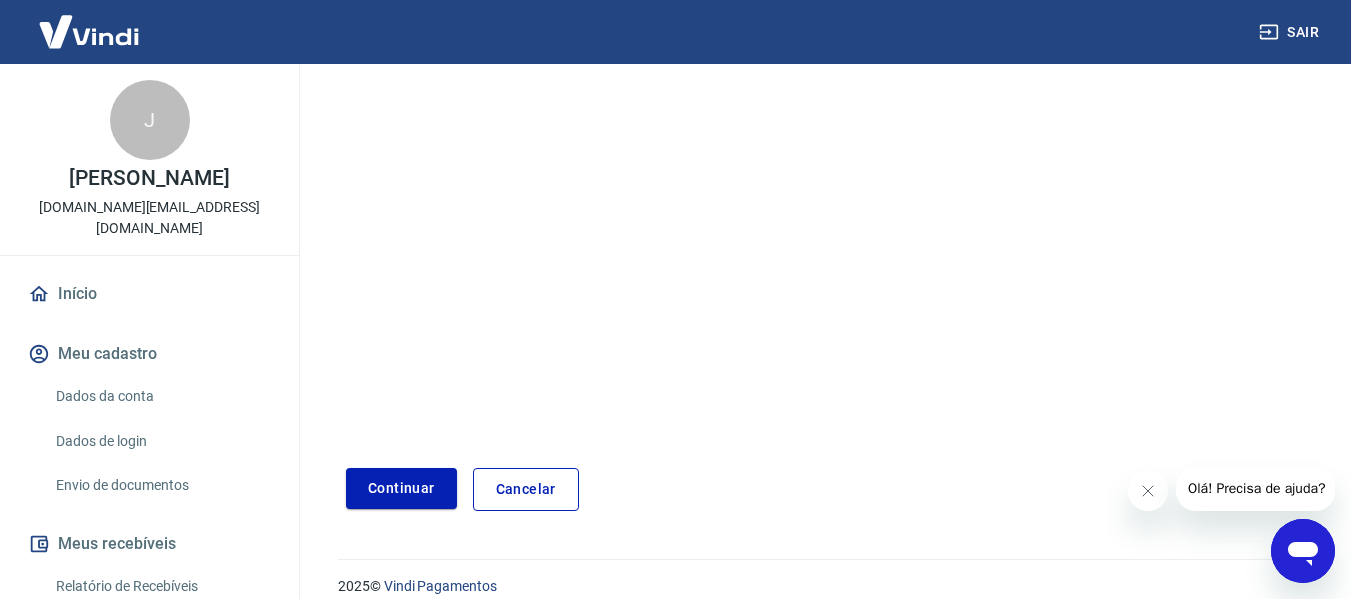 scroll, scrollTop: 348, scrollLeft: 0, axis: vertical 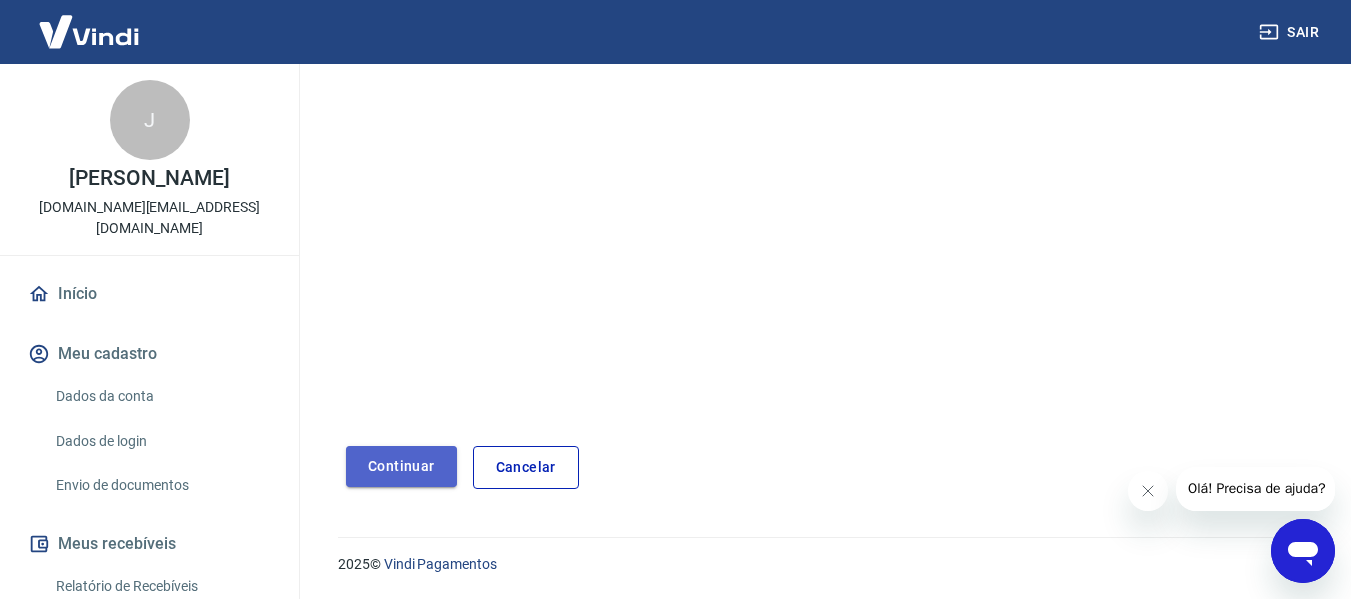 click on "Continuar" at bounding box center [401, 466] 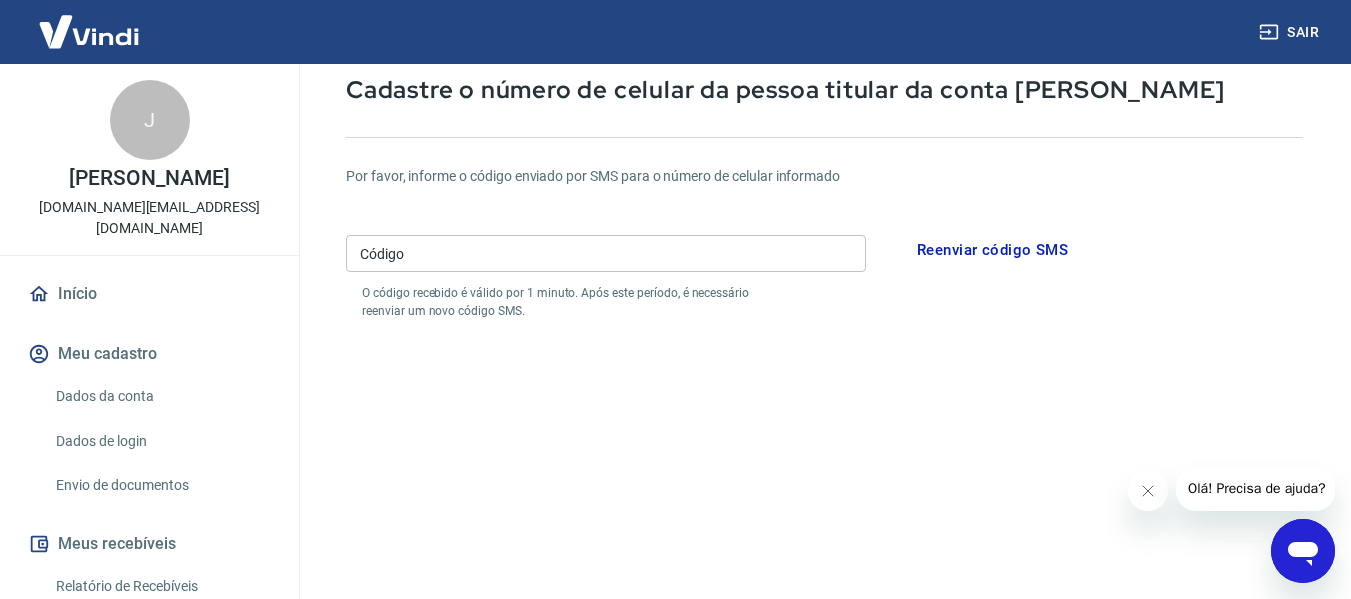 scroll, scrollTop: 0, scrollLeft: 0, axis: both 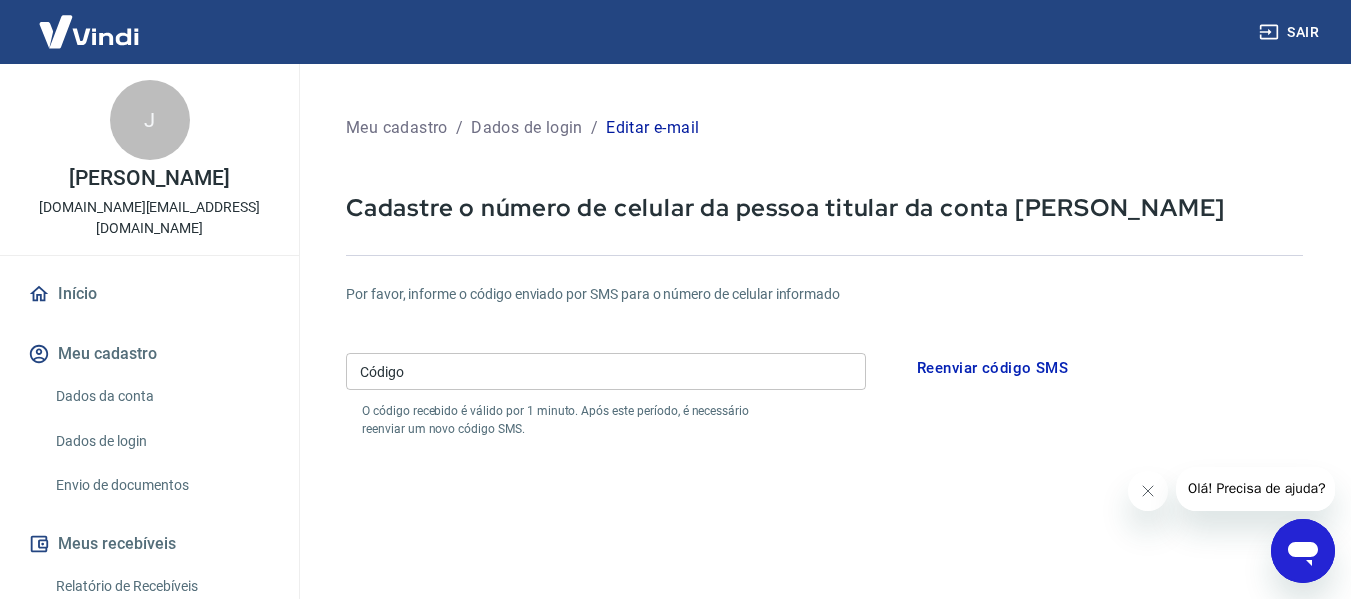 click on "Código" at bounding box center [606, 371] 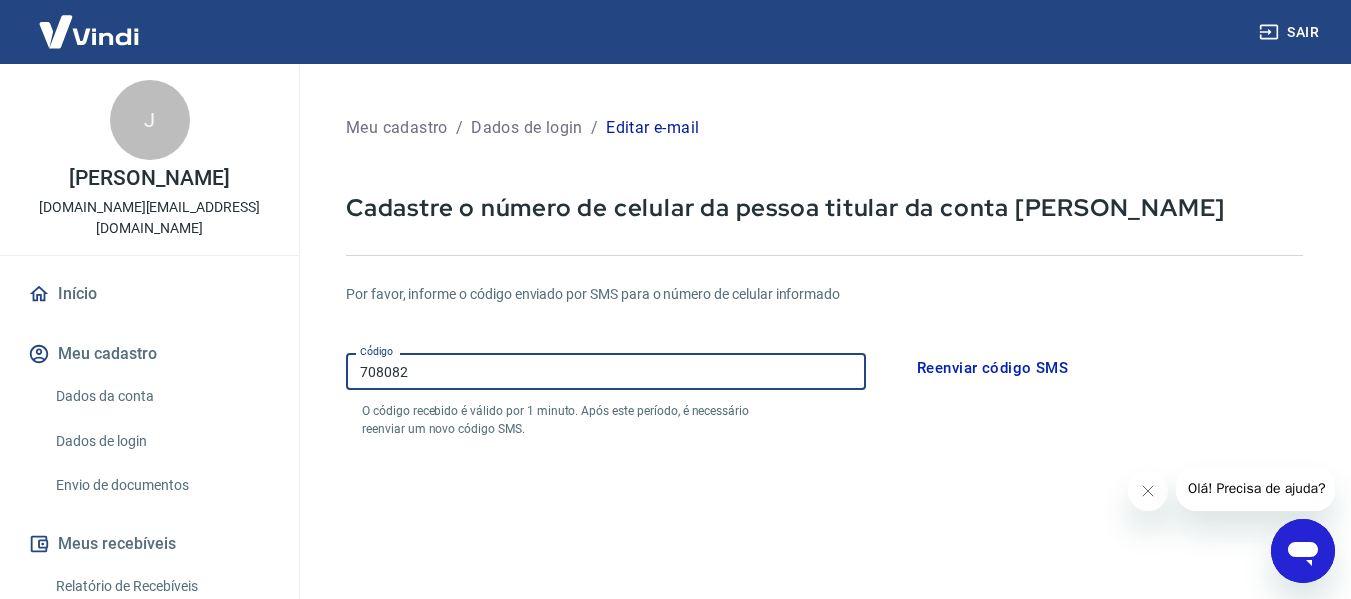type on "708082" 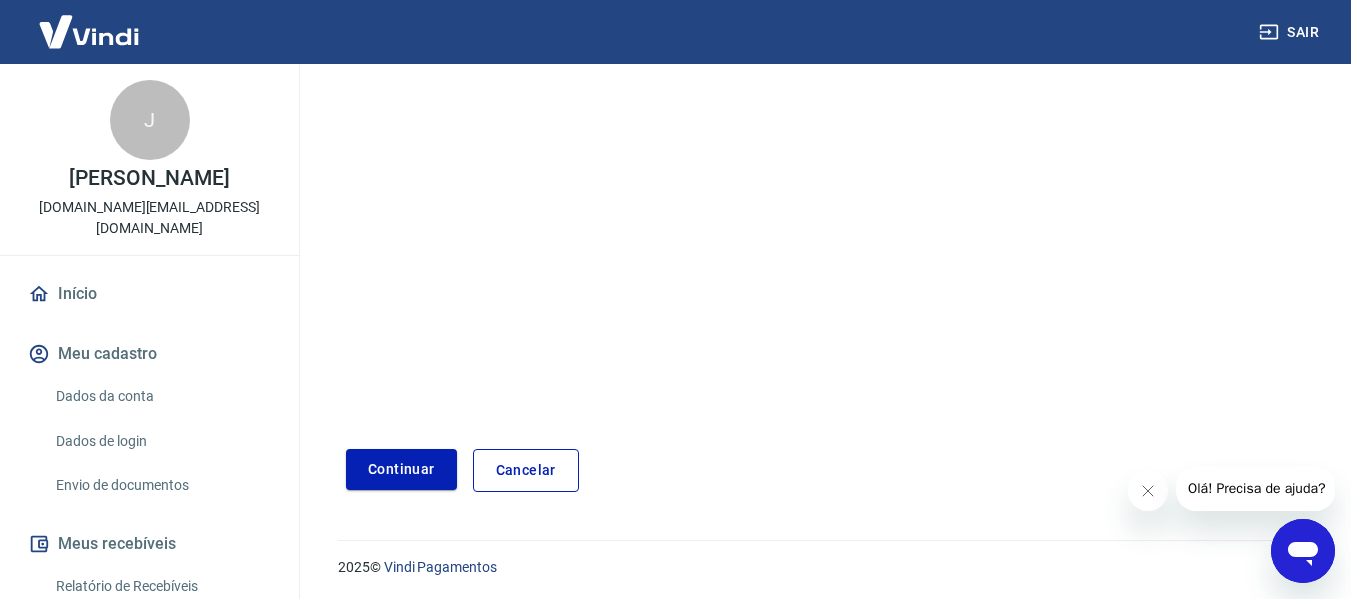 scroll, scrollTop: 424, scrollLeft: 0, axis: vertical 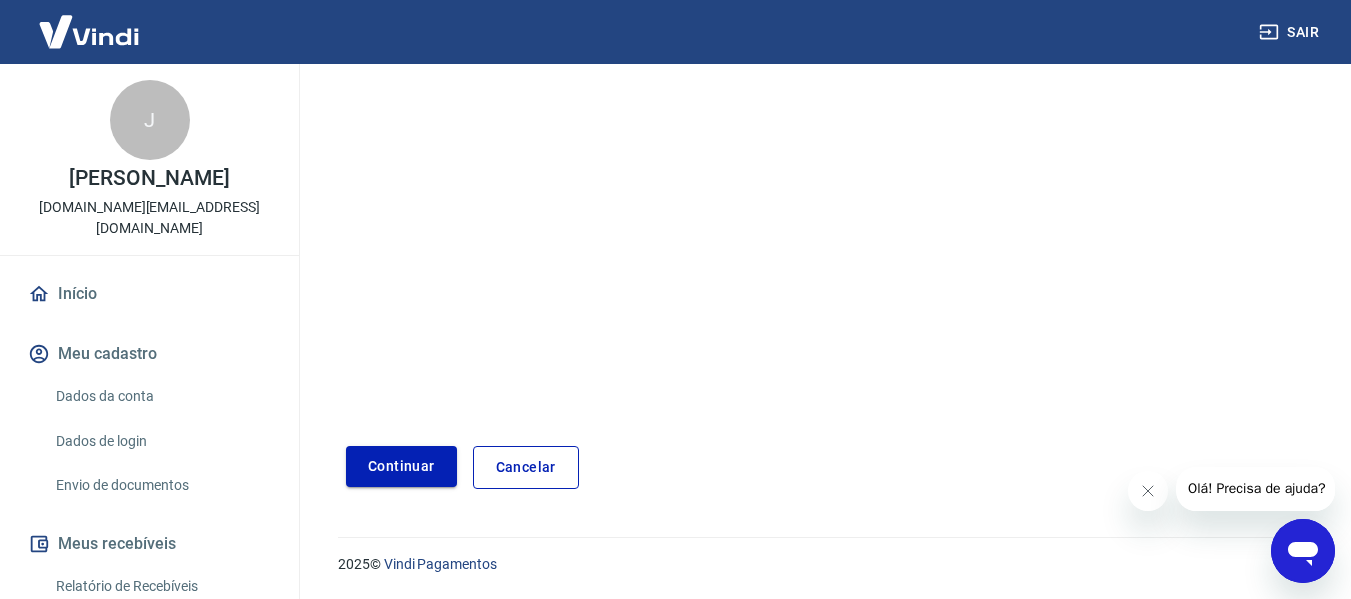 click on "Continuar" at bounding box center (401, 466) 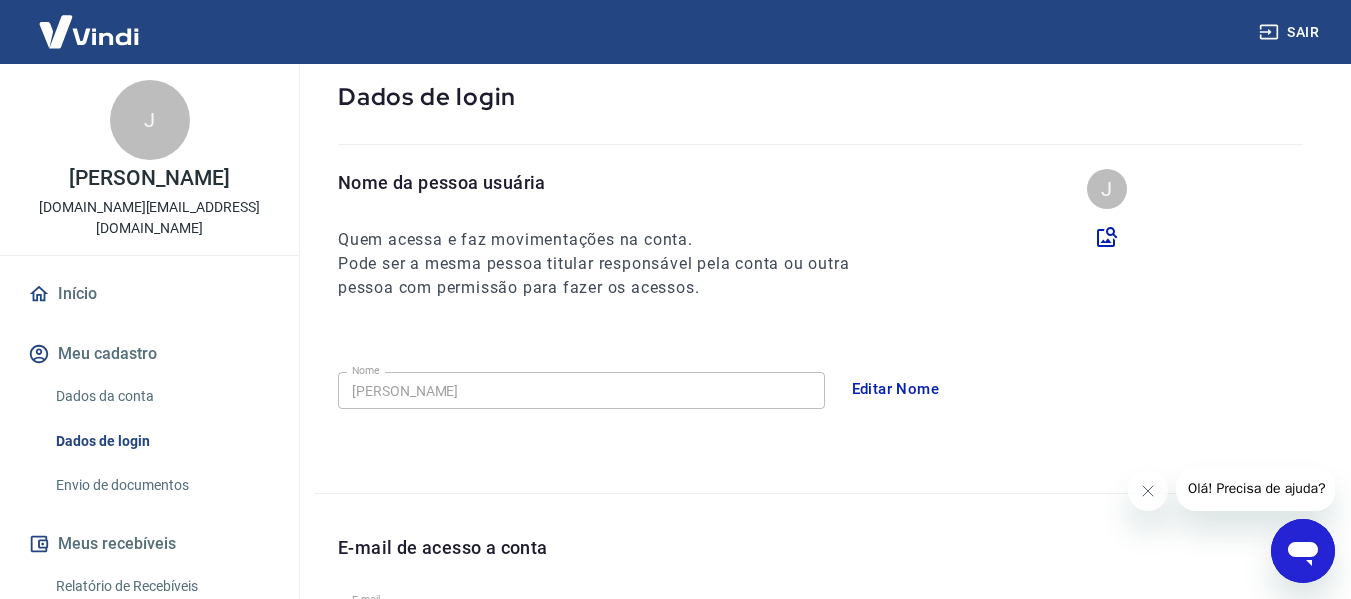 scroll, scrollTop: 300, scrollLeft: 0, axis: vertical 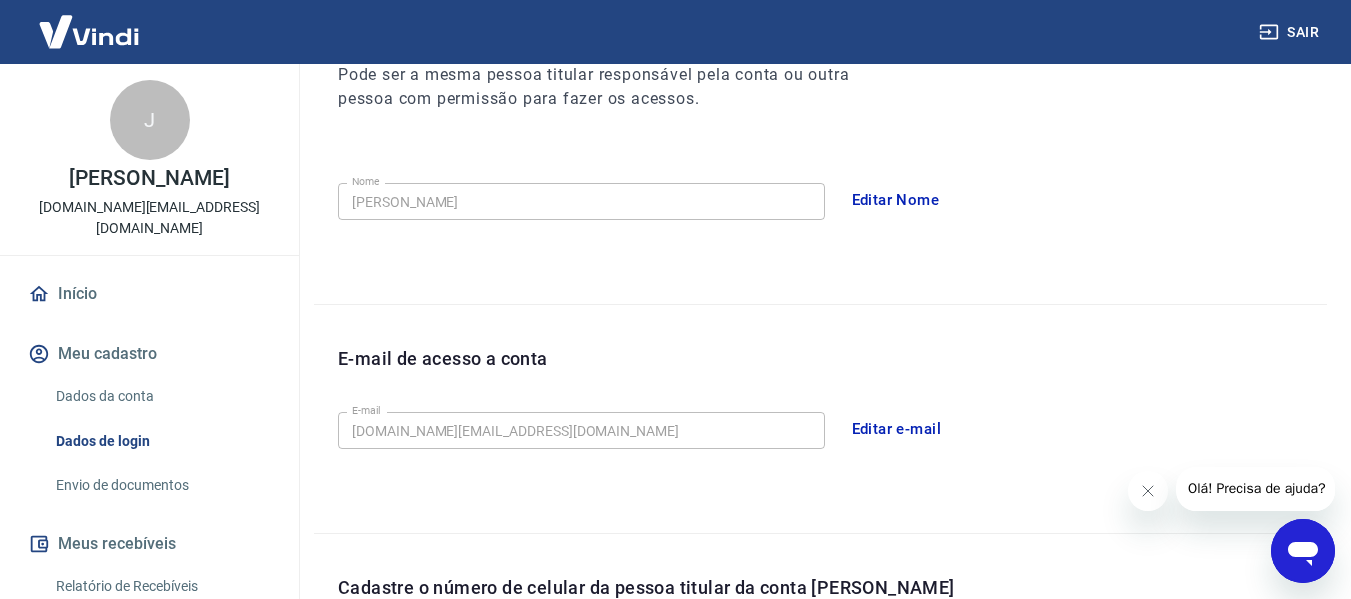 click on "Início" at bounding box center [149, 294] 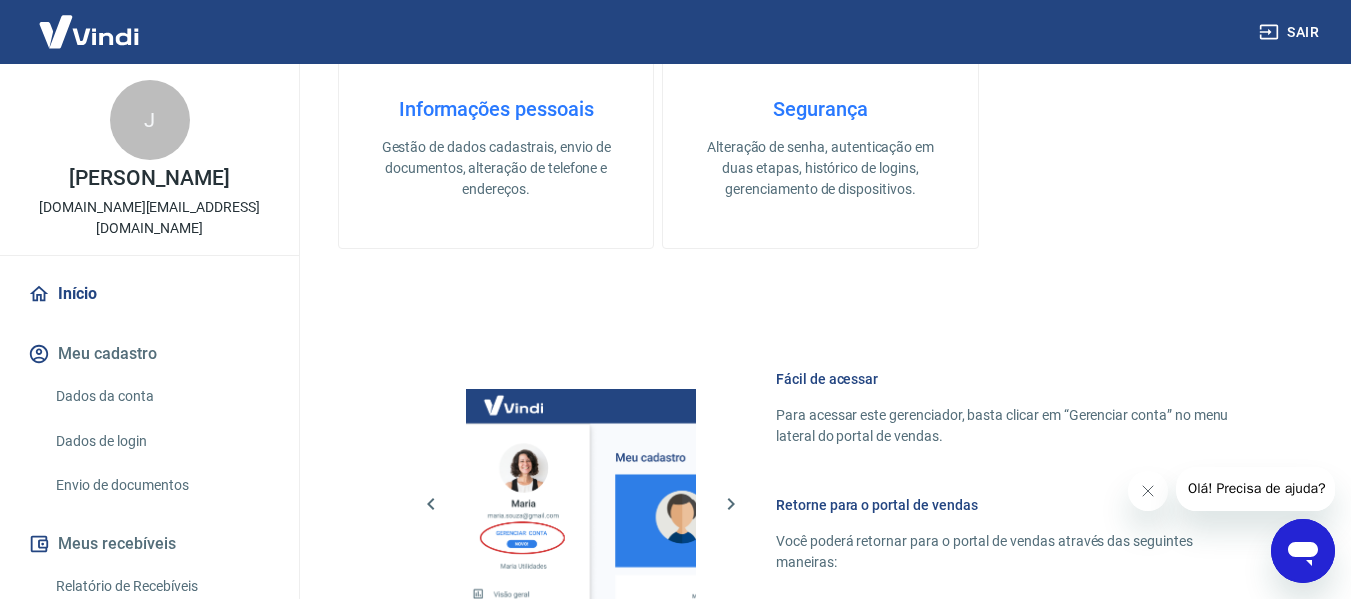 scroll, scrollTop: 900, scrollLeft: 0, axis: vertical 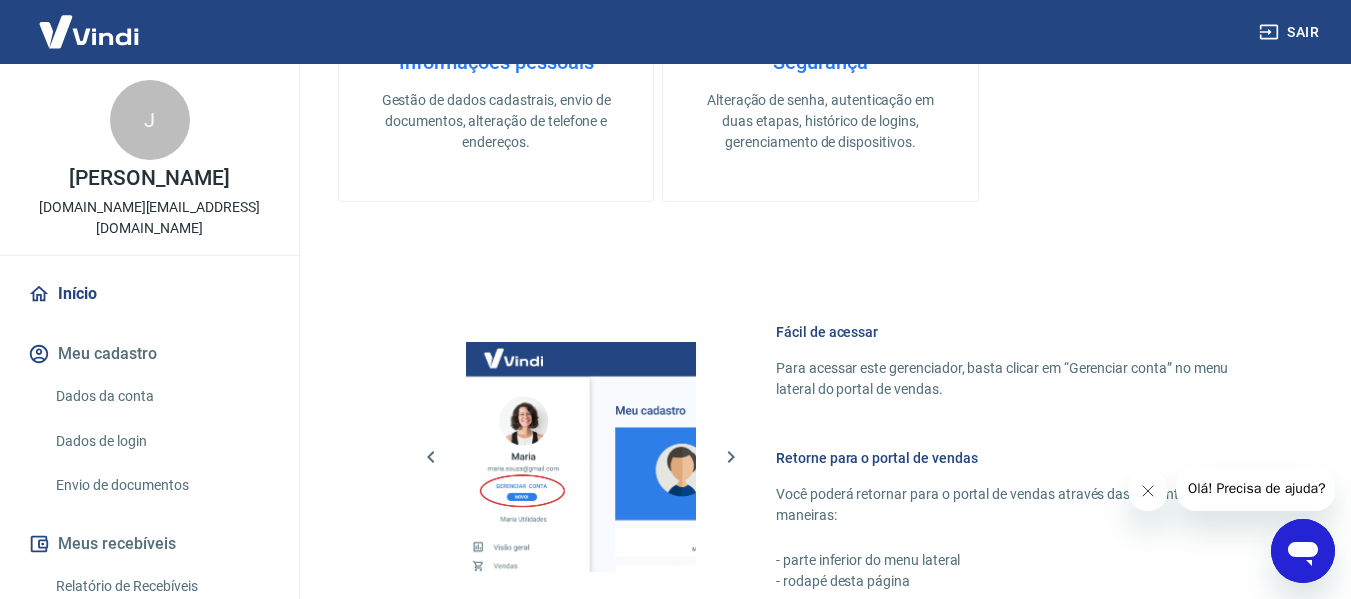 click 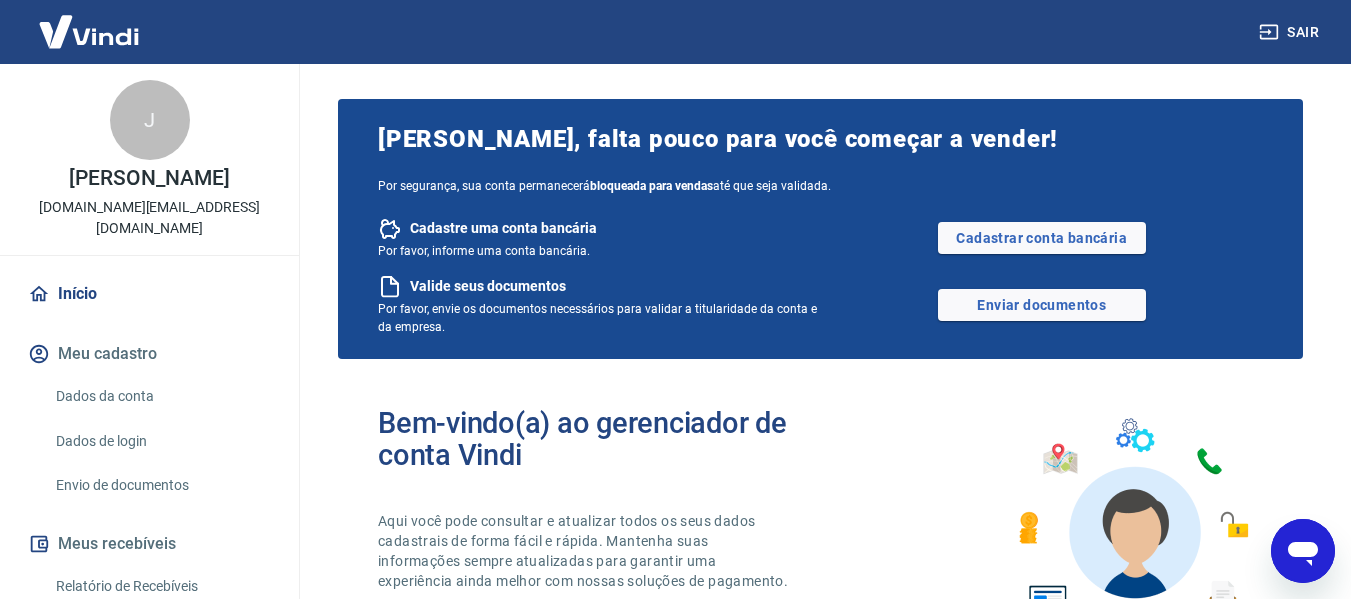 scroll, scrollTop: 0, scrollLeft: 0, axis: both 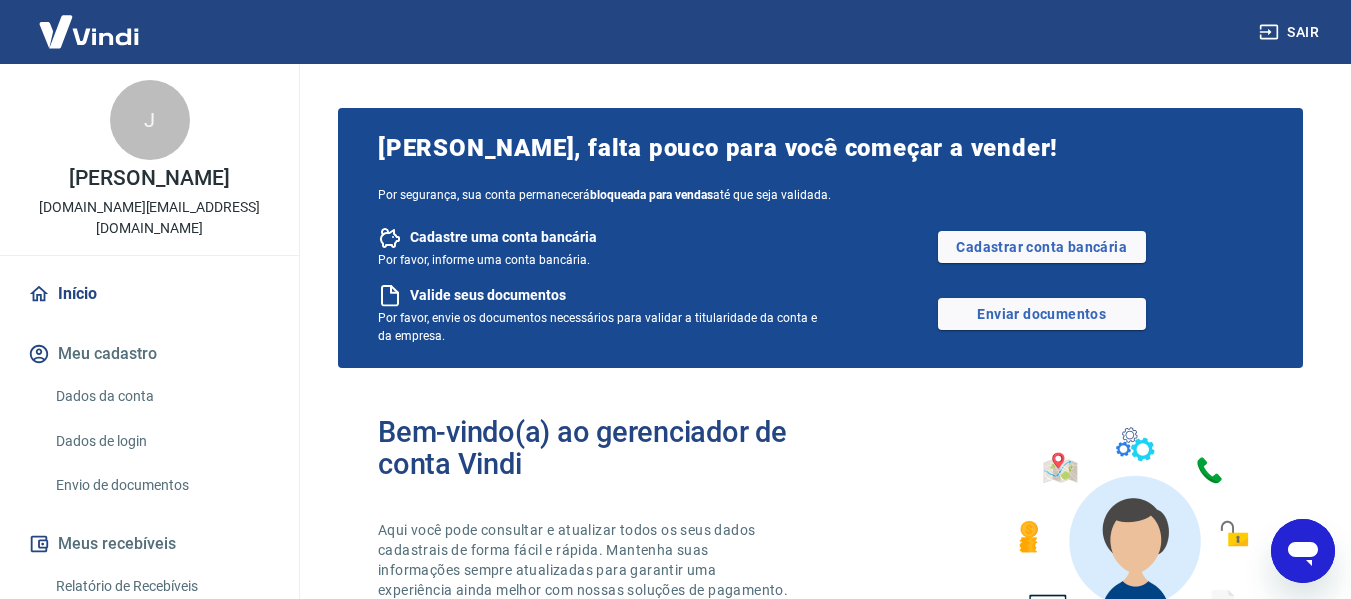 click on "JULIANA FOPPA, falta pouco para você começar a vender! Por segurança, sua conta permanecerá  bloqueada para vendas  até que seja validada. Cadastre uma conta bancária Por favor, informe uma conta bancária. Cadastrar conta bancária Valide seus documentos Por favor, envie os documentos necessários para validar a titularidade da conta e da empresa. Enviar documentos" at bounding box center (820, 238) 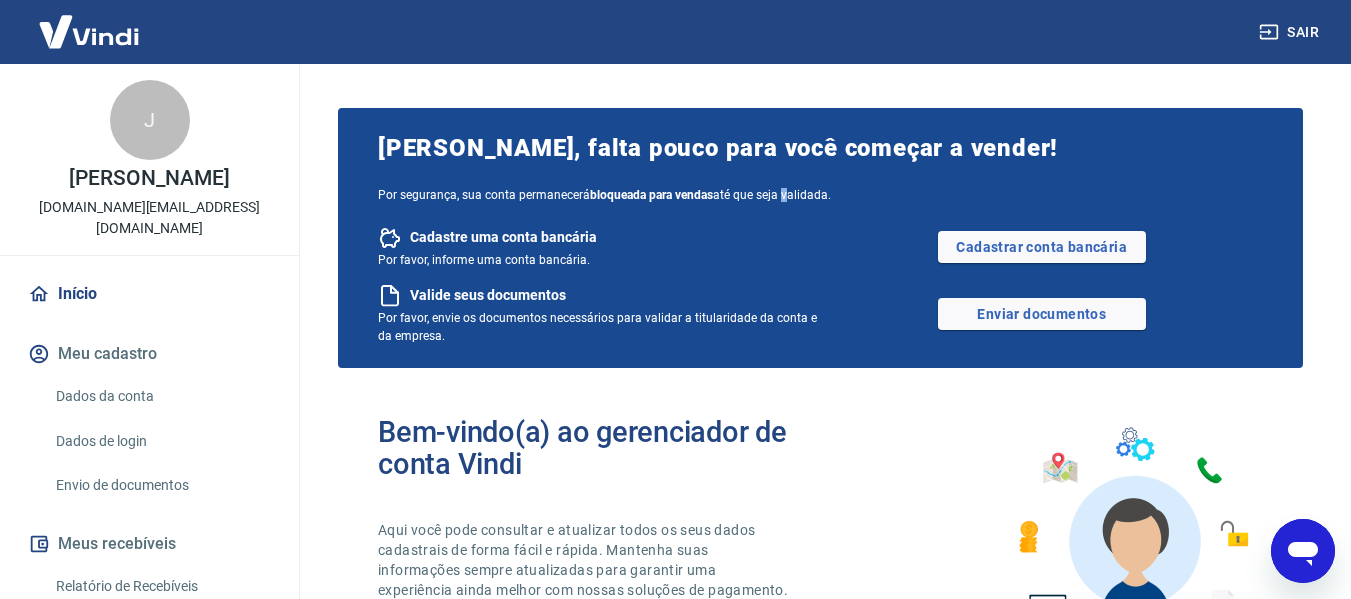 click on "Por segurança, sua conta permanecerá  bloqueada para vendas  até que seja validada." at bounding box center (820, 195) 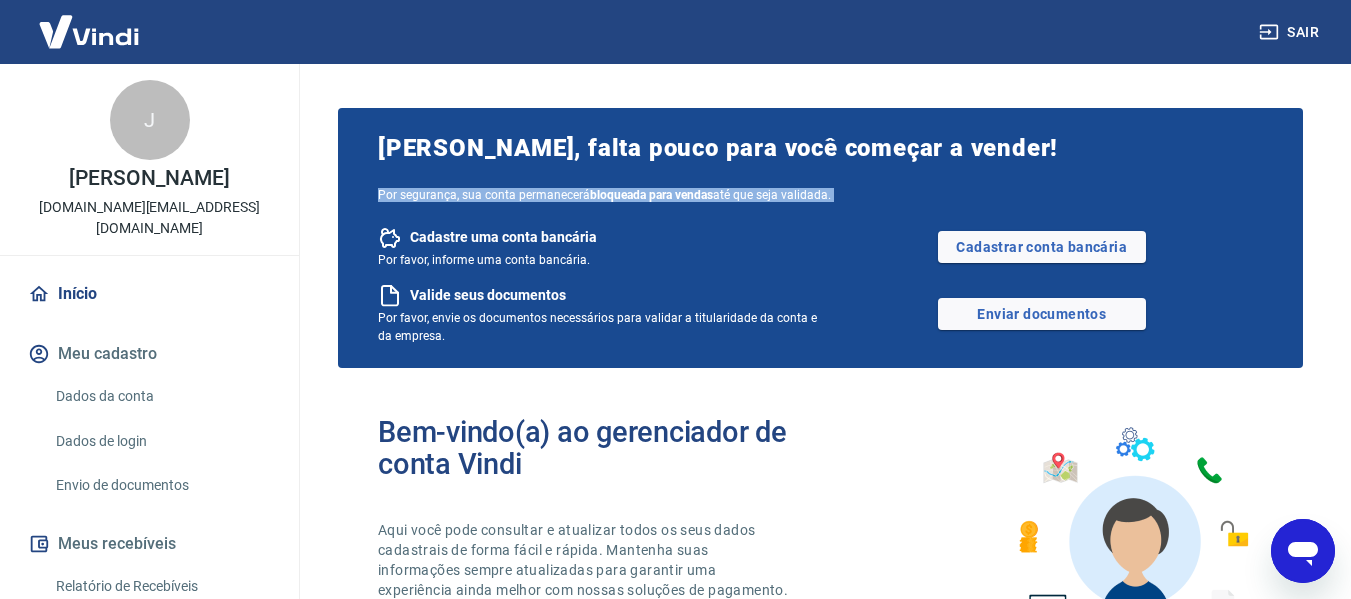 click on "Por segurança, sua conta permanecerá  bloqueada para vendas  até que seja validada." at bounding box center (820, 195) 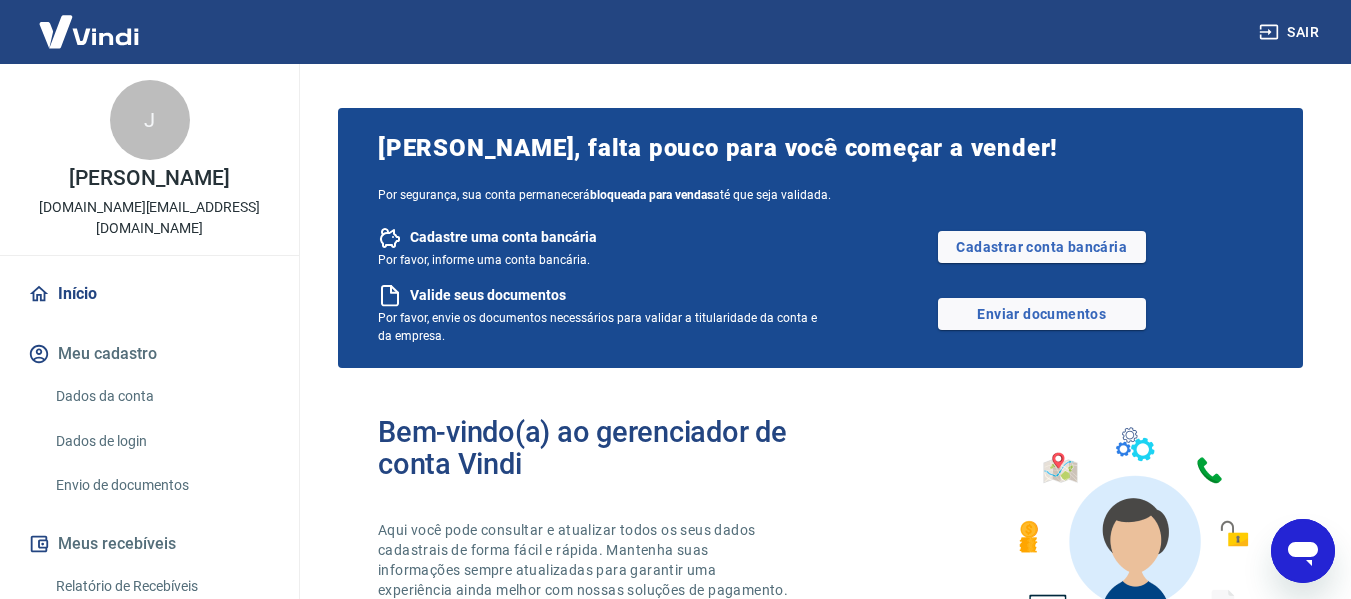 click on "Cadastre uma conta bancária" at bounding box center (599, 238) 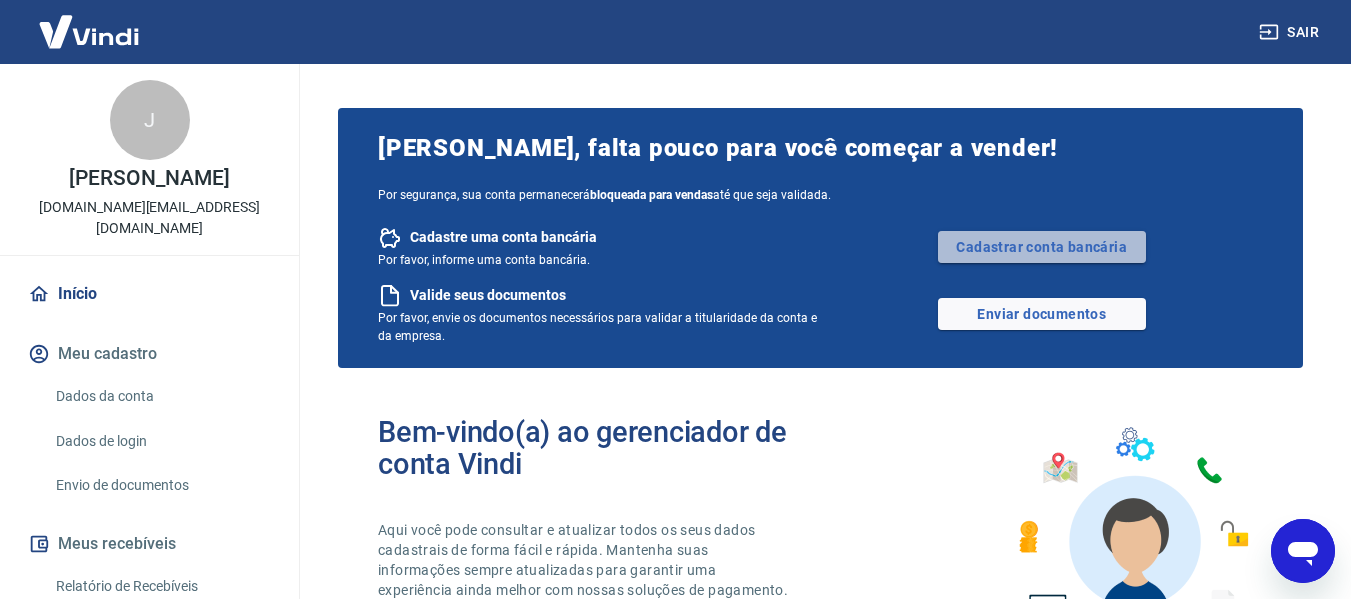 click on "Cadastrar conta bancária" at bounding box center (1042, 247) 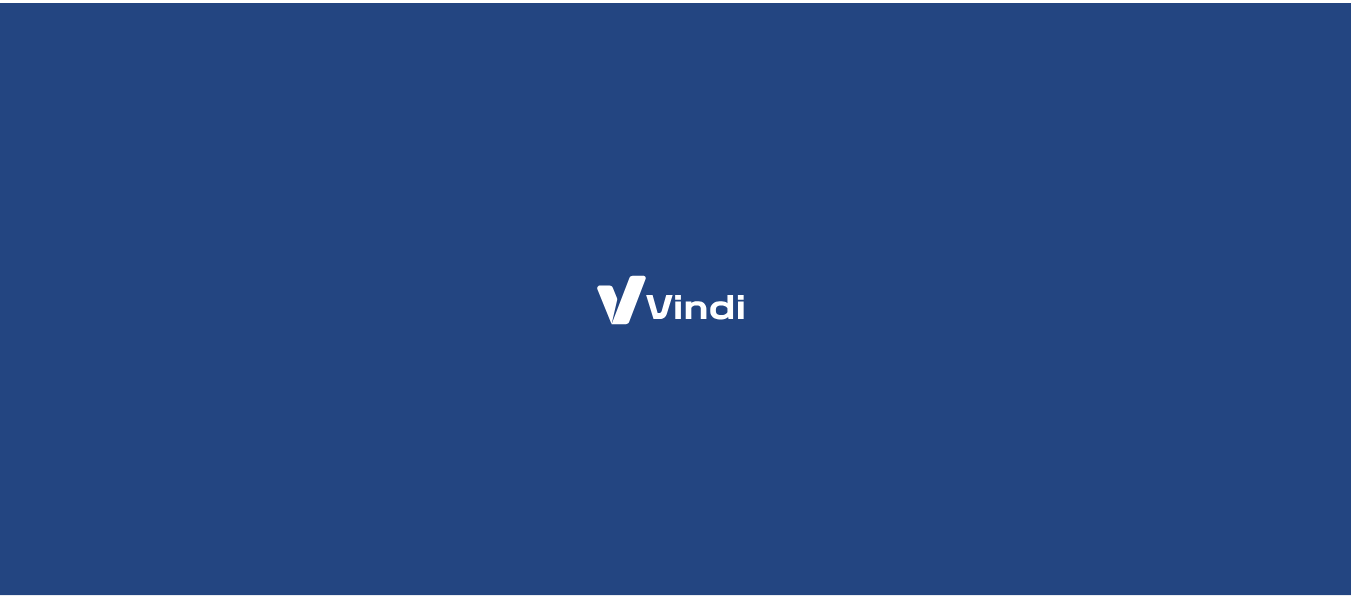 scroll, scrollTop: 0, scrollLeft: 0, axis: both 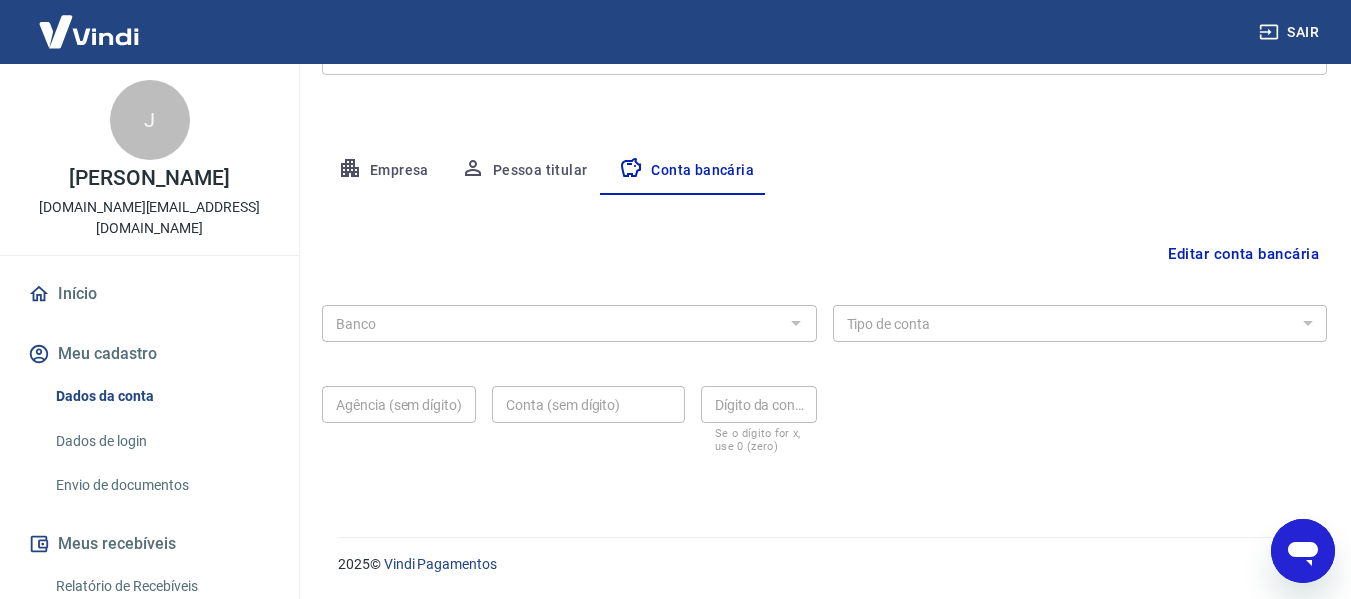 click on "Editar conta bancária" at bounding box center (1243, 254) 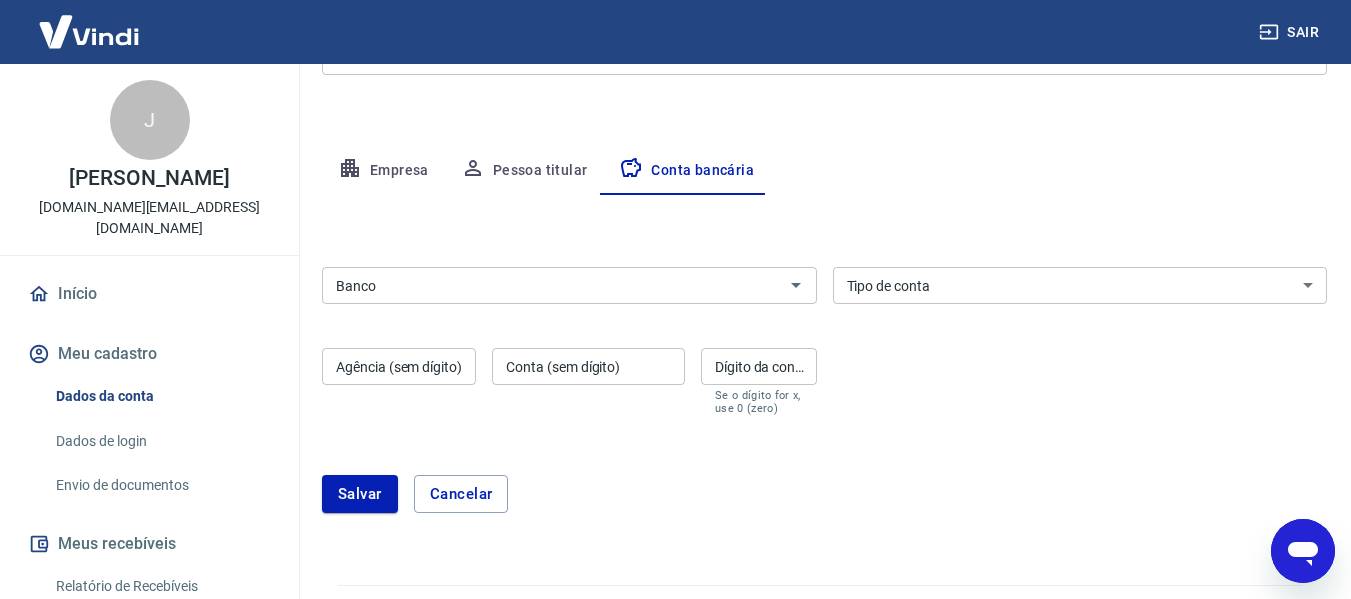 click on "Banco" at bounding box center [569, 285] 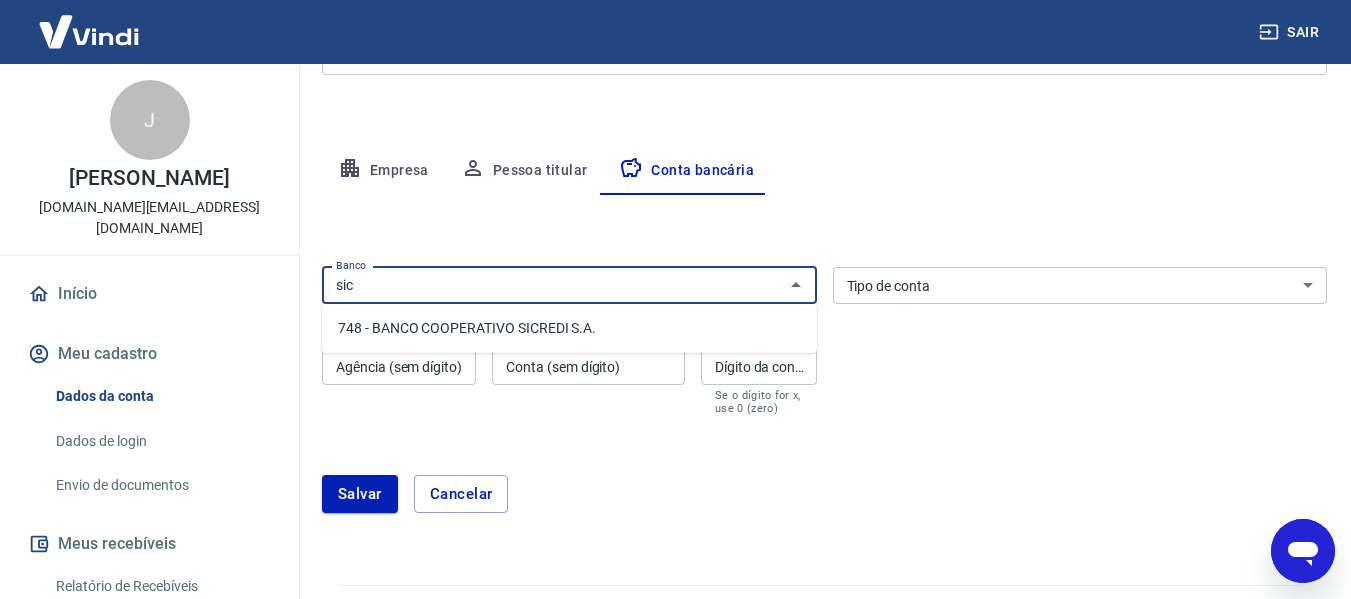 click on "748 - BANCO COOPERATIVO SICREDI S.A." at bounding box center [569, 328] 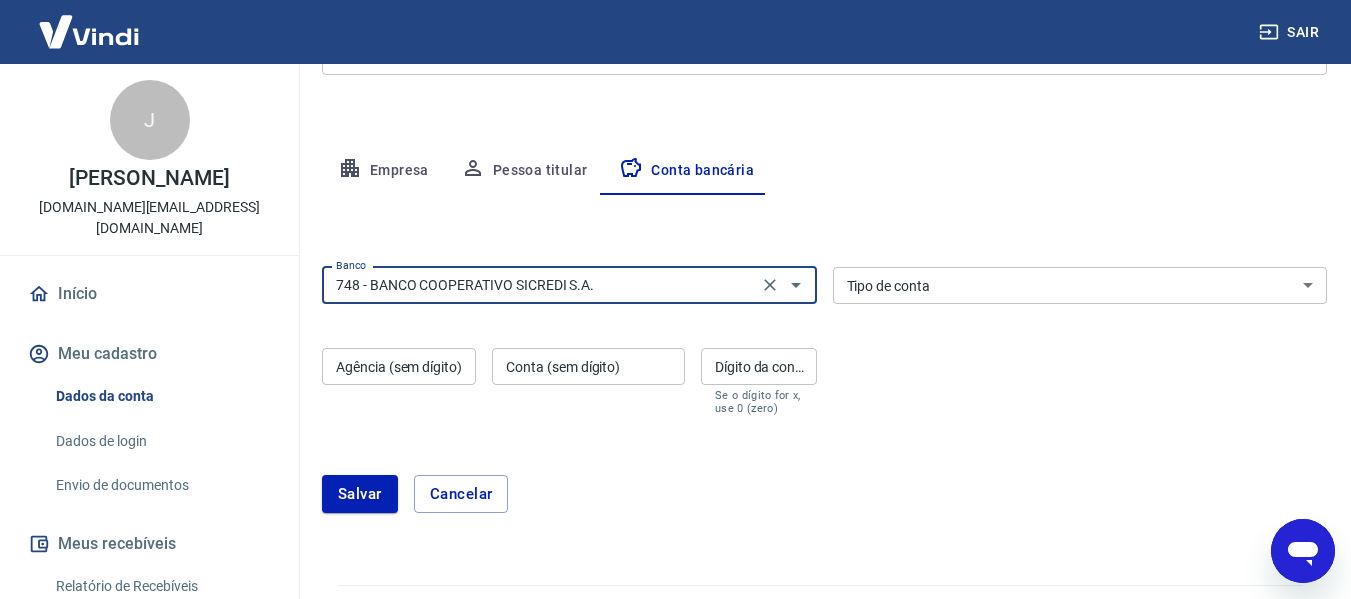 type on "748 - BANCO COOPERATIVO SICREDI S.A." 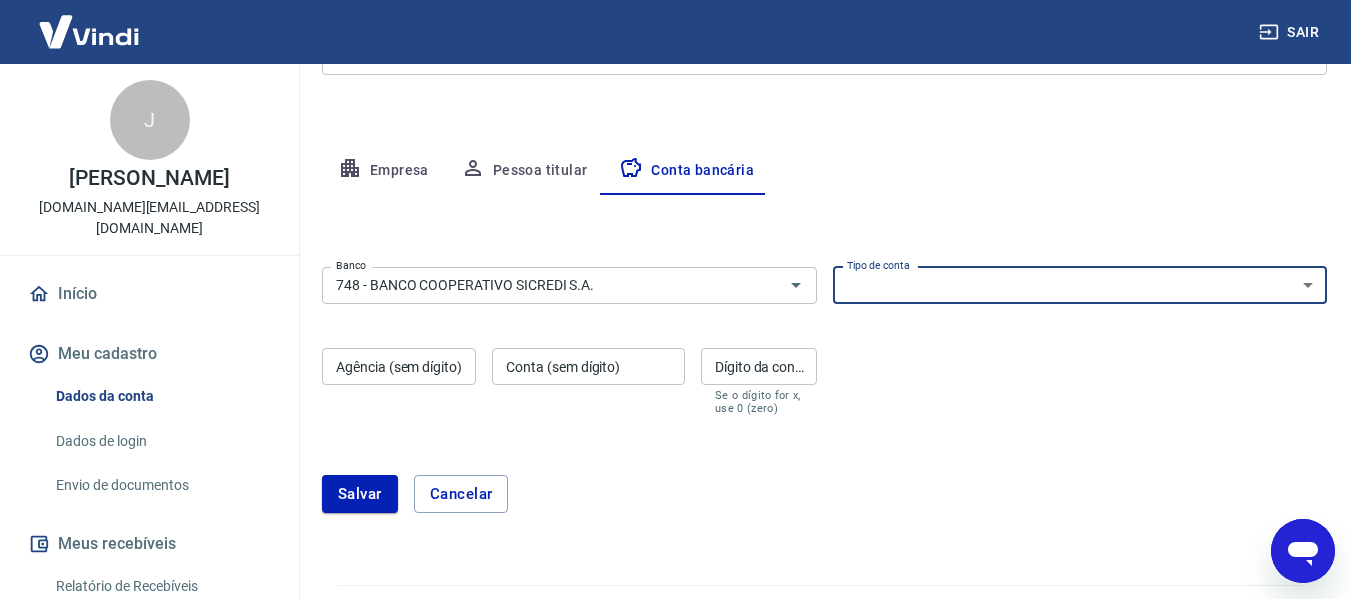 click on "Conta Corrente Conta Poupança" at bounding box center [1080, 285] 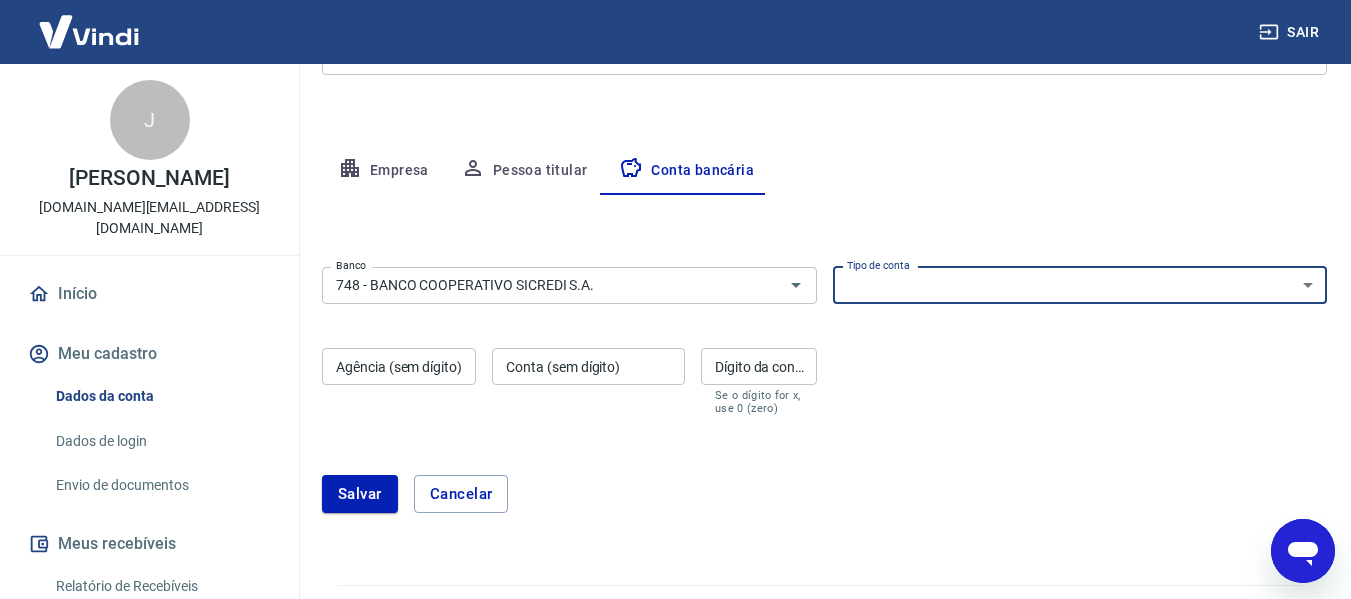 select on "1" 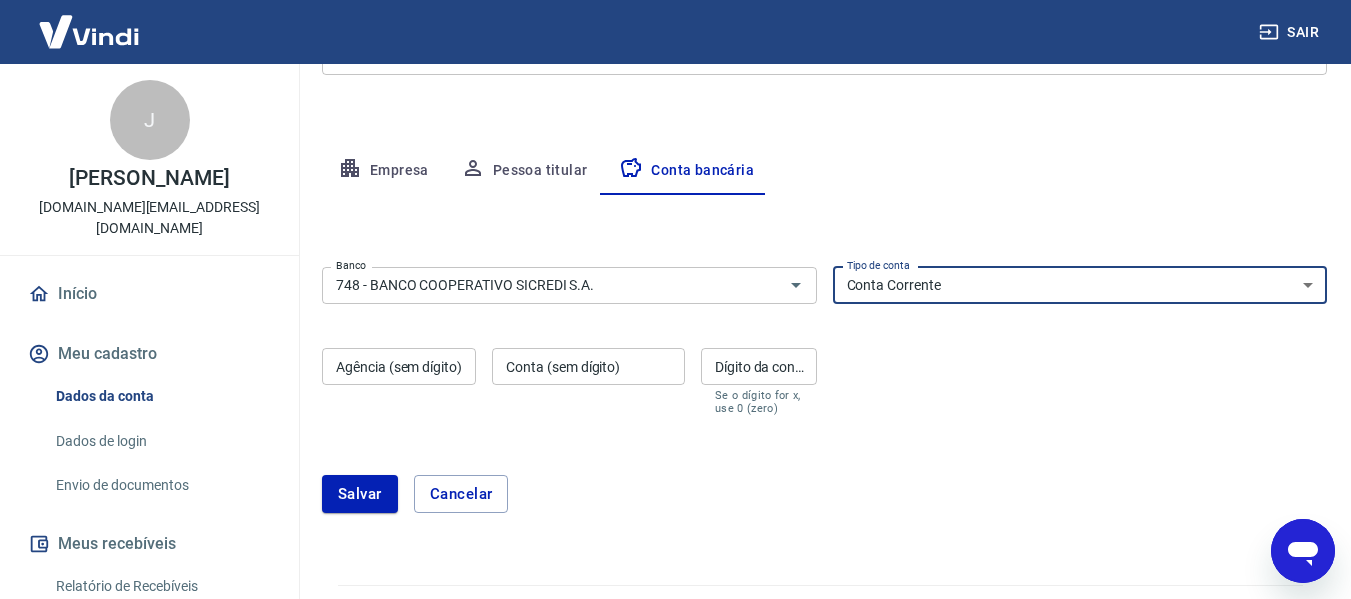 click on "Conta Corrente Conta Poupança" at bounding box center (1080, 285) 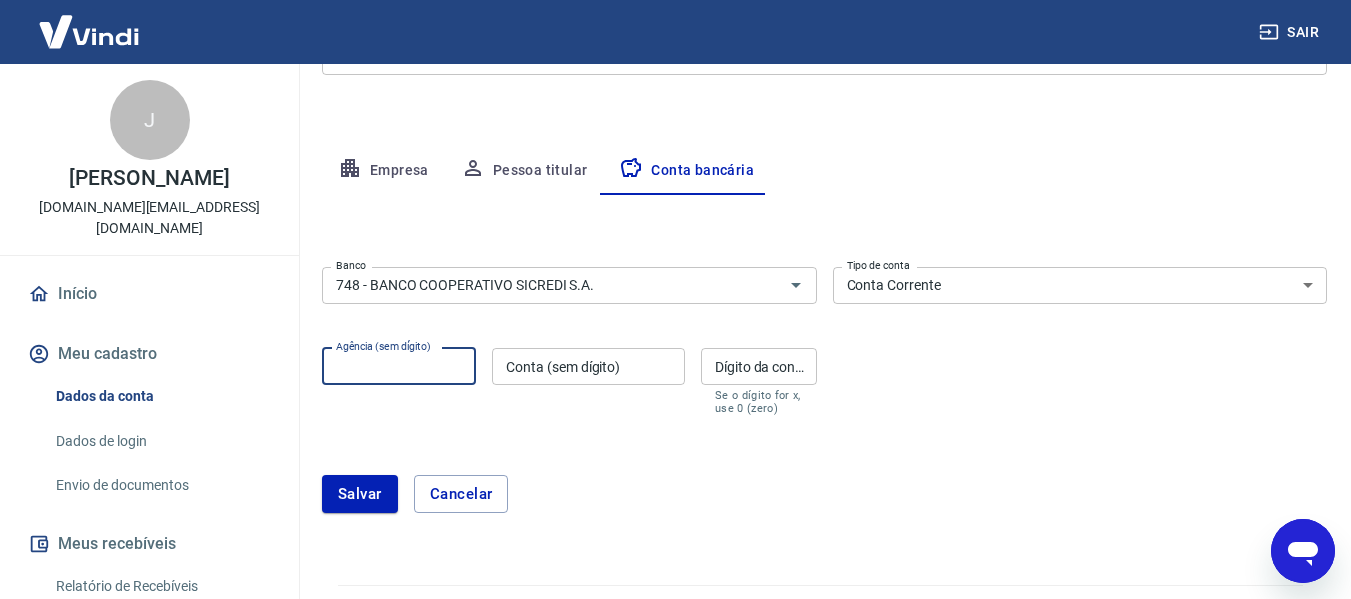 click on "Agência (sem dígito)" at bounding box center [399, 366] 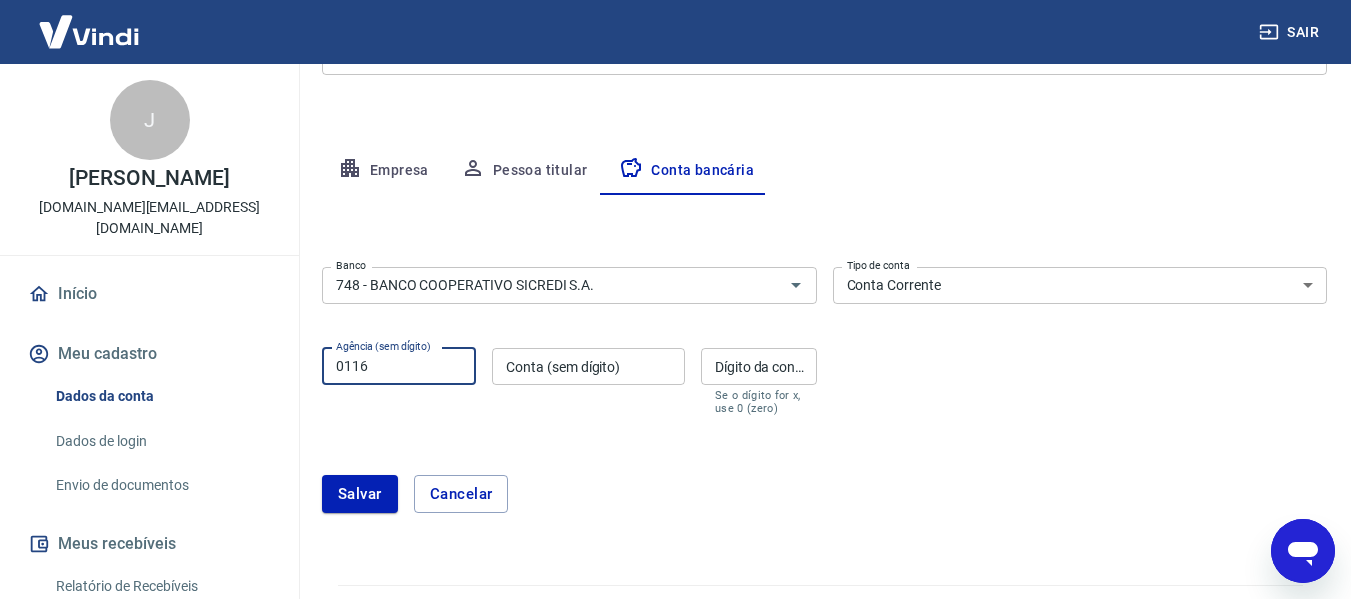 type on "0116" 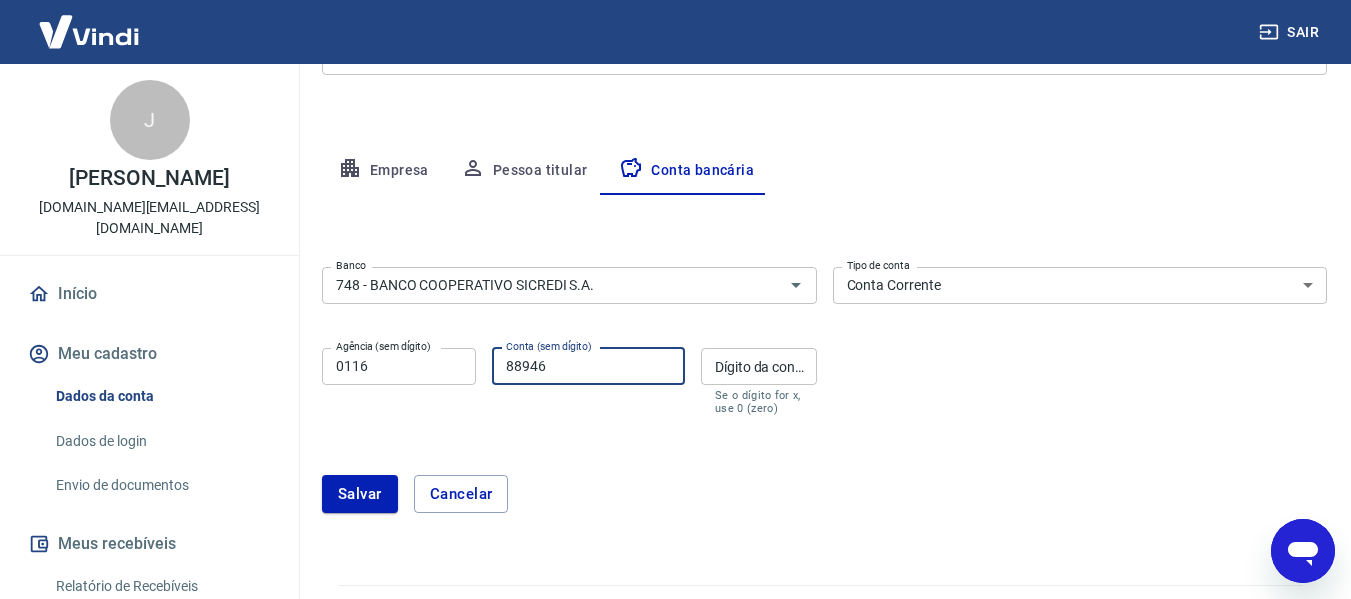 type on "88946" 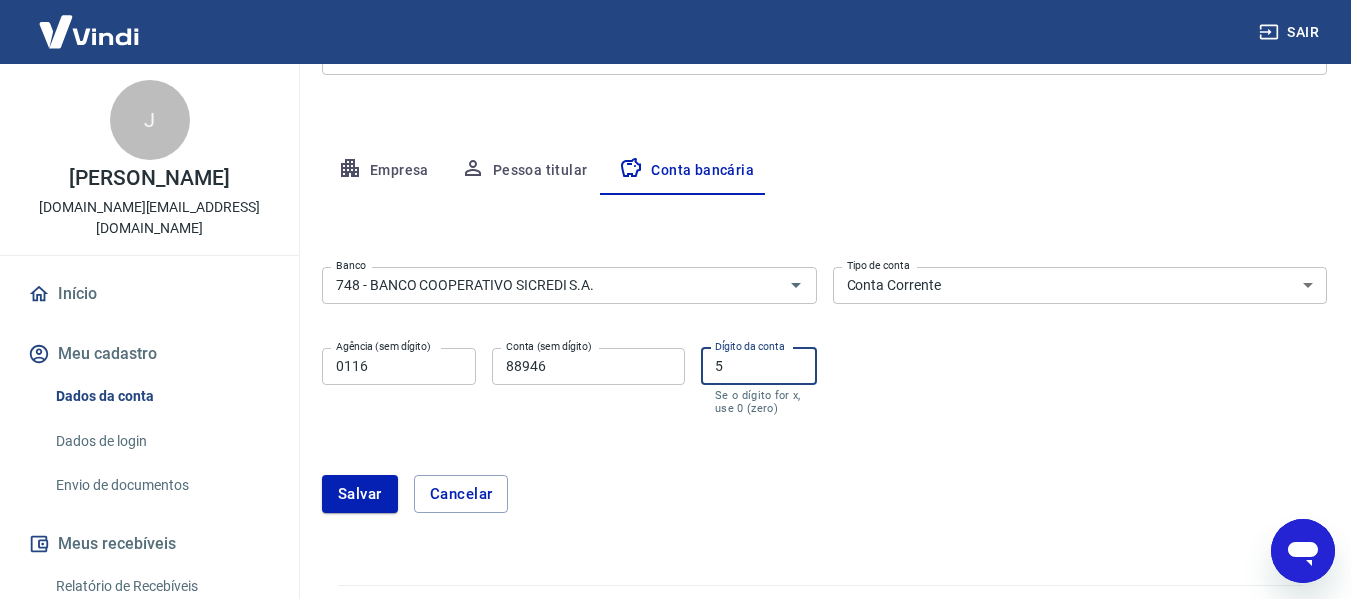 type on "5" 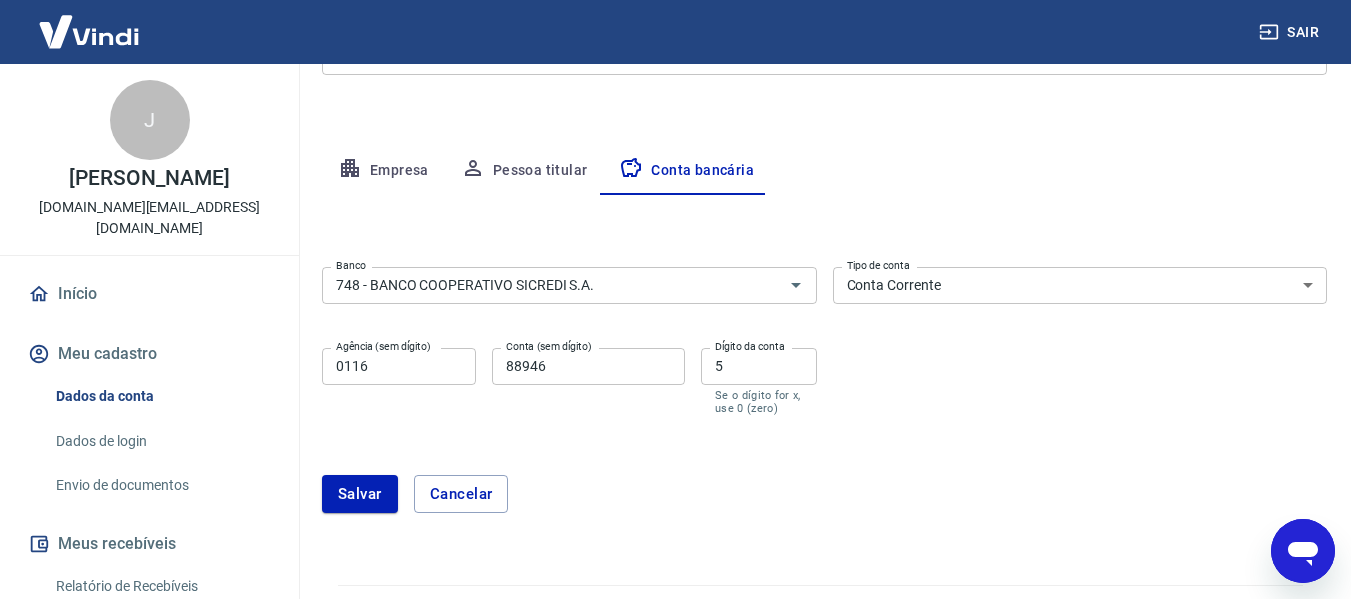 click on "Salvar Cancelar" at bounding box center (824, 494) 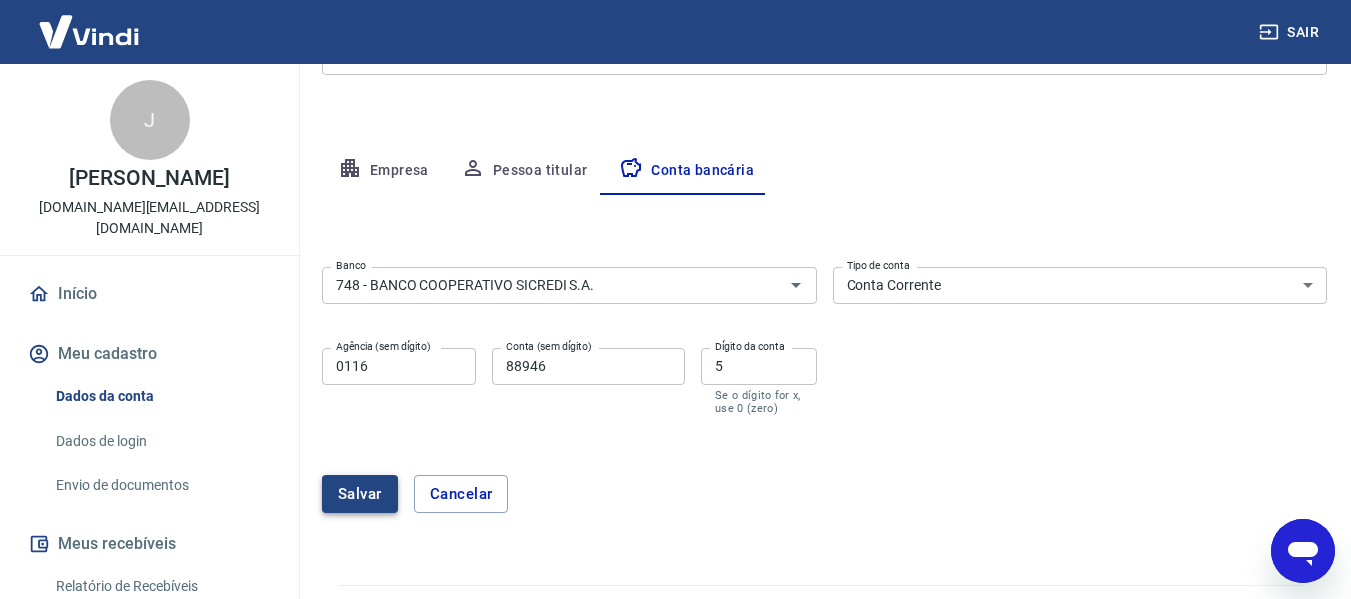 click on "Salvar" at bounding box center [360, 494] 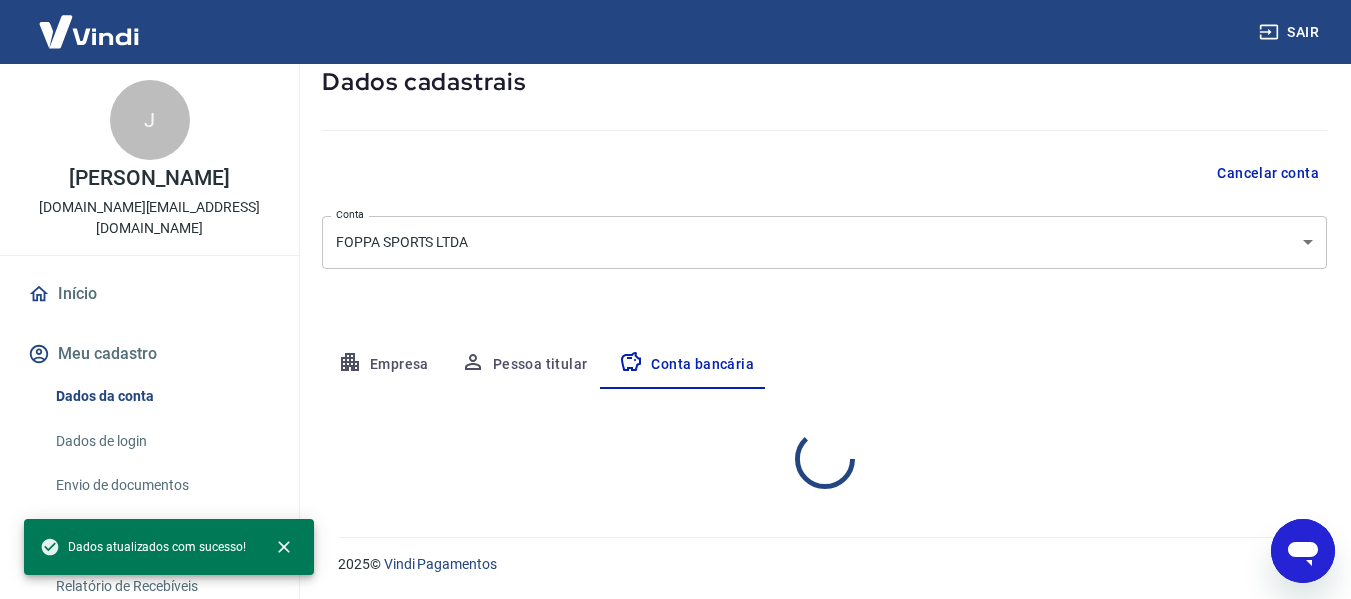 scroll, scrollTop: 312, scrollLeft: 0, axis: vertical 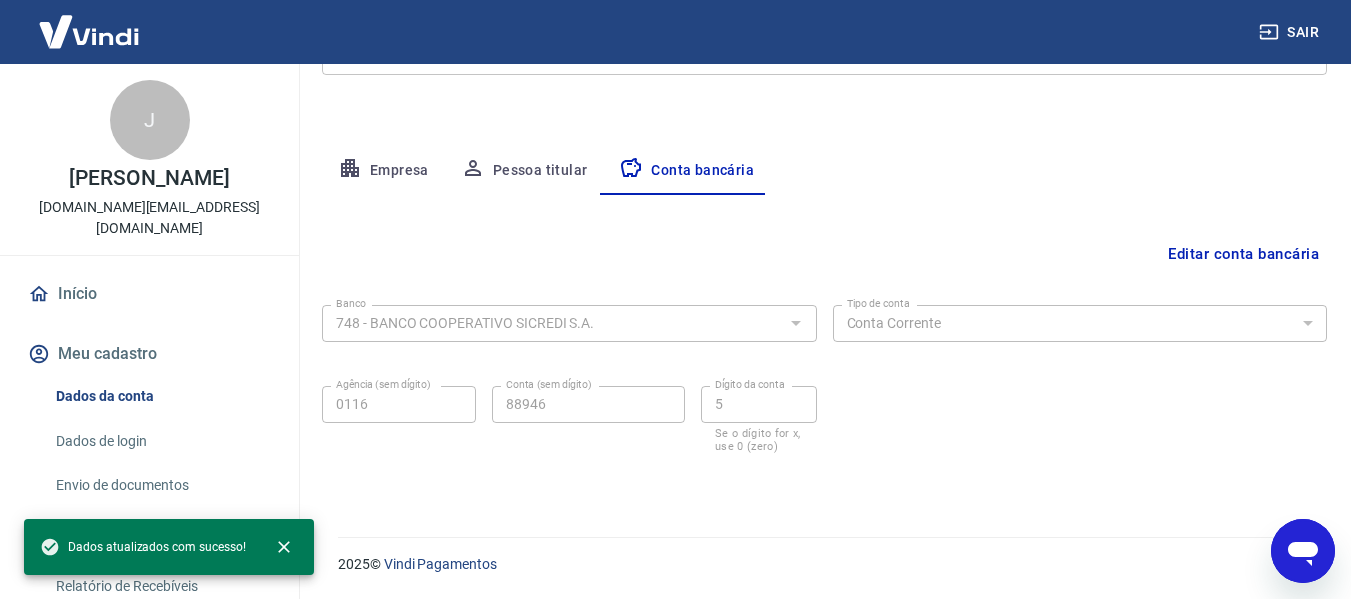 click on "Pessoa titular" at bounding box center (524, 171) 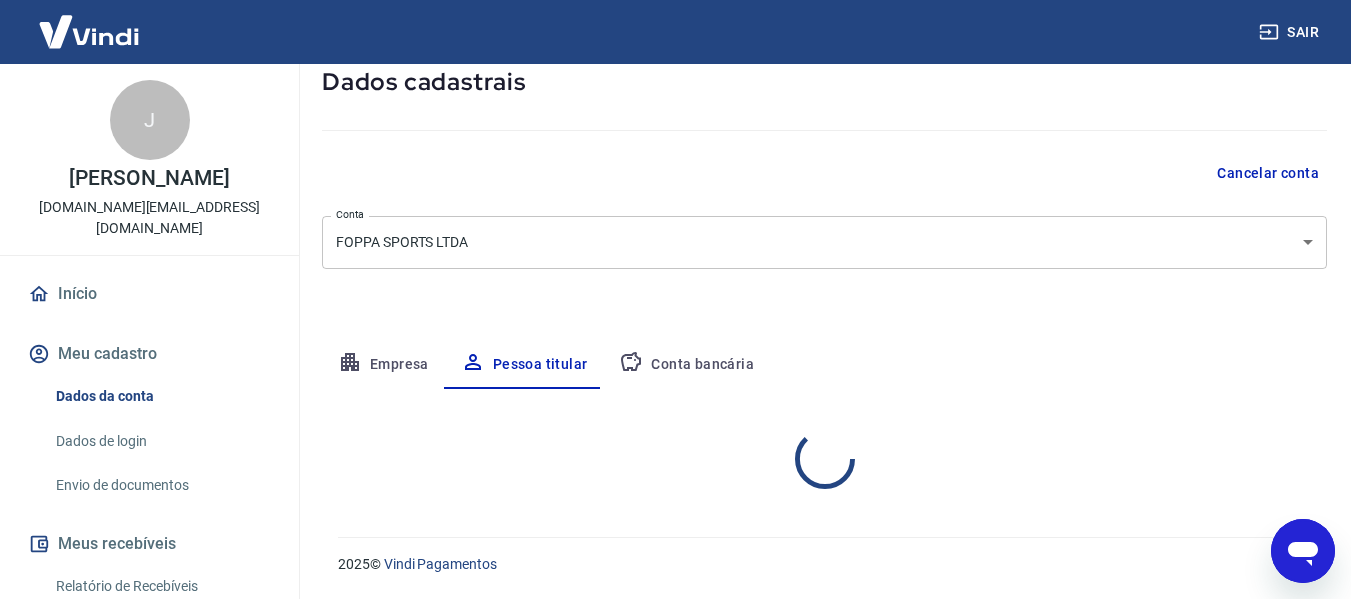 scroll, scrollTop: 201, scrollLeft: 0, axis: vertical 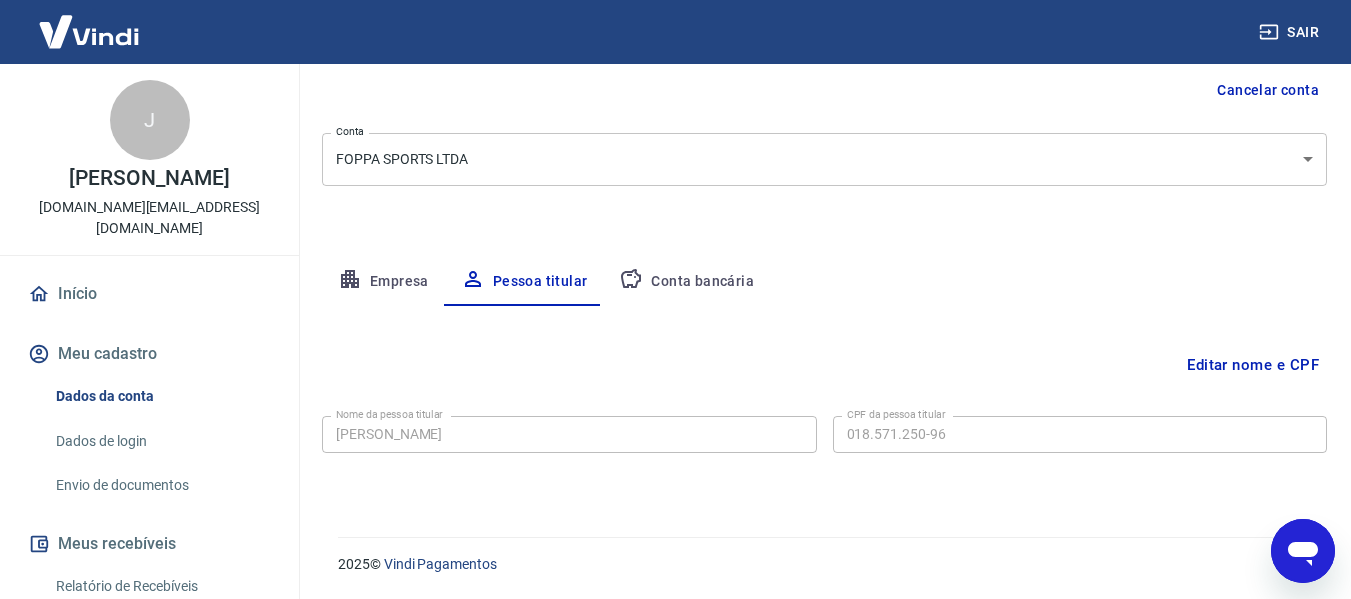 click on "Empresa" at bounding box center [383, 282] 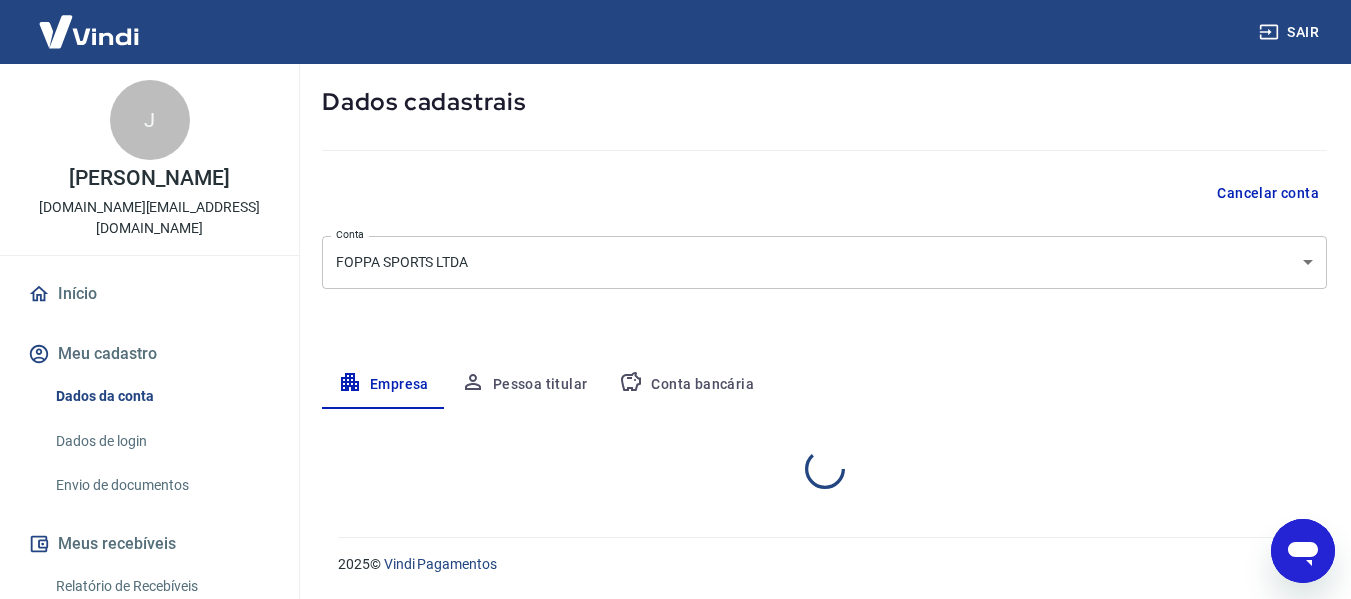 scroll, scrollTop: 98, scrollLeft: 0, axis: vertical 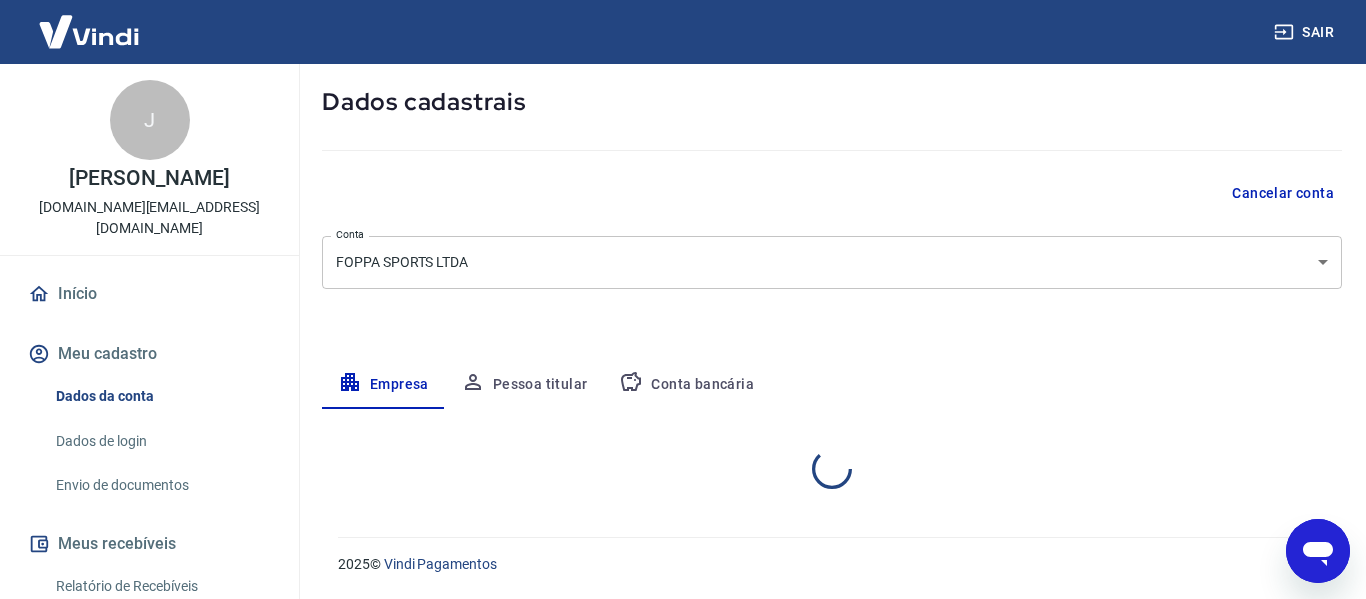 select on "RS" 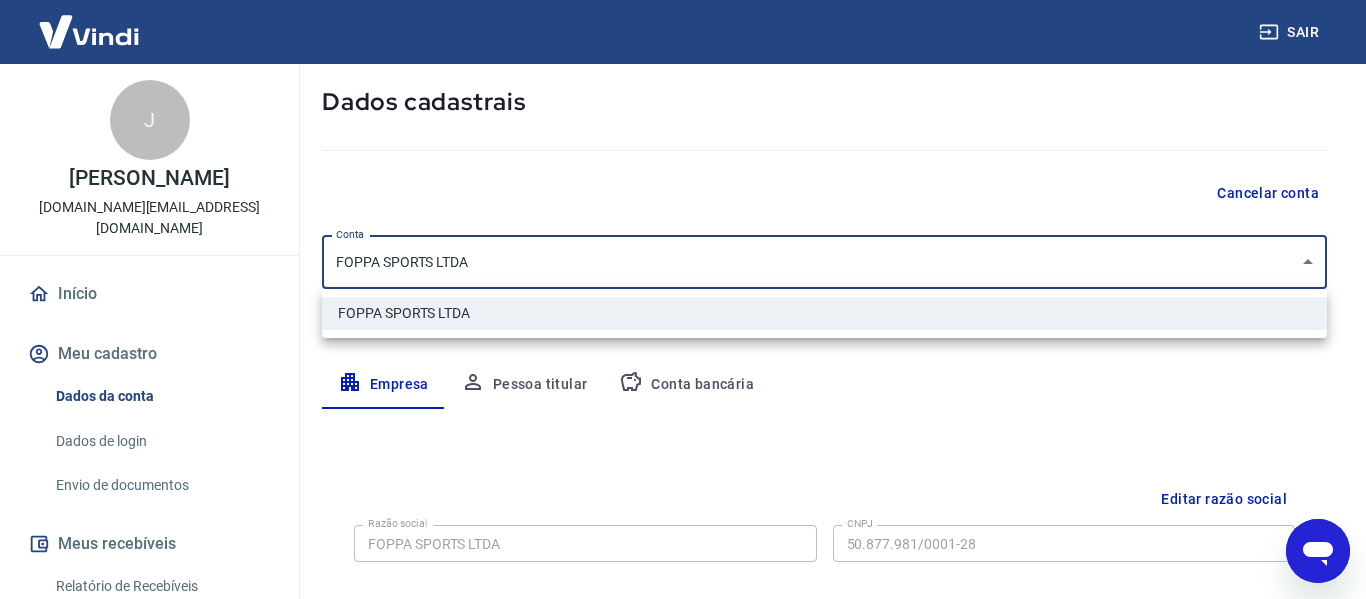click on "Sair J JULIANA FOPPA bravo.school@bravobt.com.br Início Meu cadastro Dados da conta Dados de login Envio de documentos Meus recebíveis Relatório de Recebíveis Recebíveis Futuros Online Contratos com credores Disponibilização de agenda Segurança Fale conosco Meu cadastro / Dados cadastrais Dados cadastrais Cancelar conta Conta FOPPA SPORTS LTDA [object Object] Conta Empresa Pessoa titular Conta bancária Editar razão social Razão social FOPPA SPORTS LTDA Razão social CNPJ 50.877.981/0001-28 CNPJ Endereço da empresa Editar endereço CEP 90460-050 CEP Rua Avenida Nilópolis Rua Número 543 Número Complemento LOJA BRAVO Complemento Bairro Petrópolis Bairro Cidade Porto Alegre Cidade Estado Acre Alagoas Amapá Amazonas Bahia Ceará Distrito Federal Espírito Santo Goiás Maranhão Mato Grosso Mato Grosso do Sul Minas Gerais Pará Paraíba Paraná Pernambuco Piauí Rio de Janeiro Rio Grande do Norte Rio Grande do Sul Rondônia Roraima Santa Catarina São Paulo Sergipe Tocantins Estado Dados da empresa" at bounding box center (683, 201) 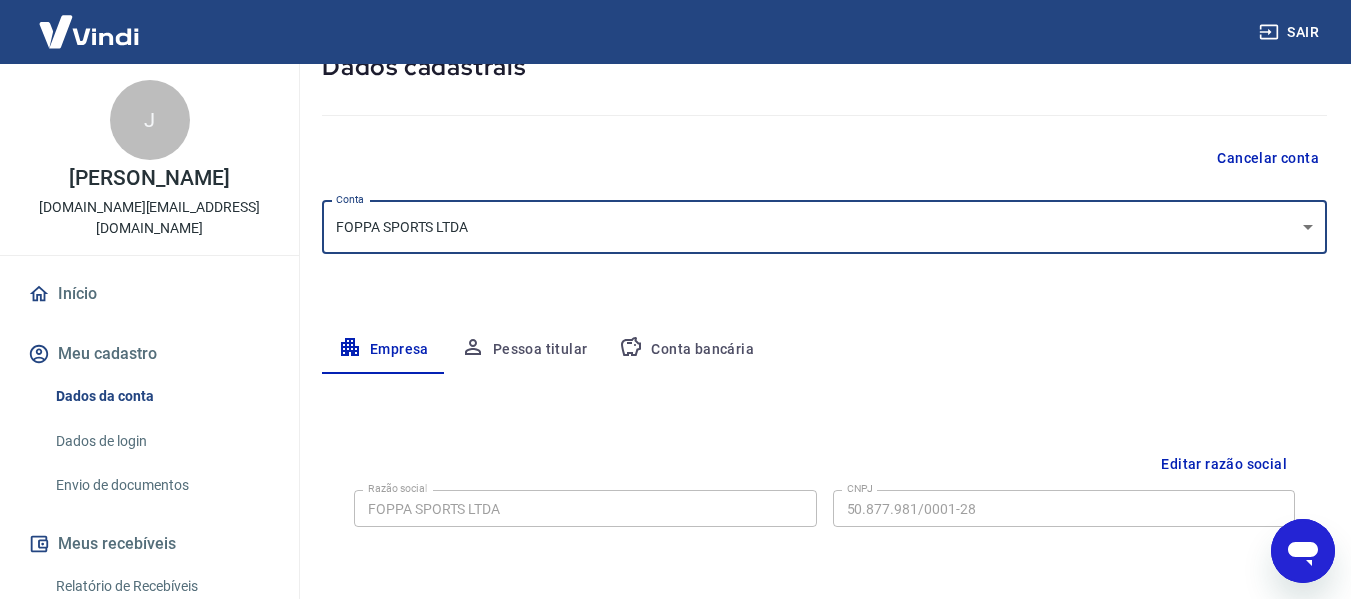 scroll, scrollTop: 130, scrollLeft: 0, axis: vertical 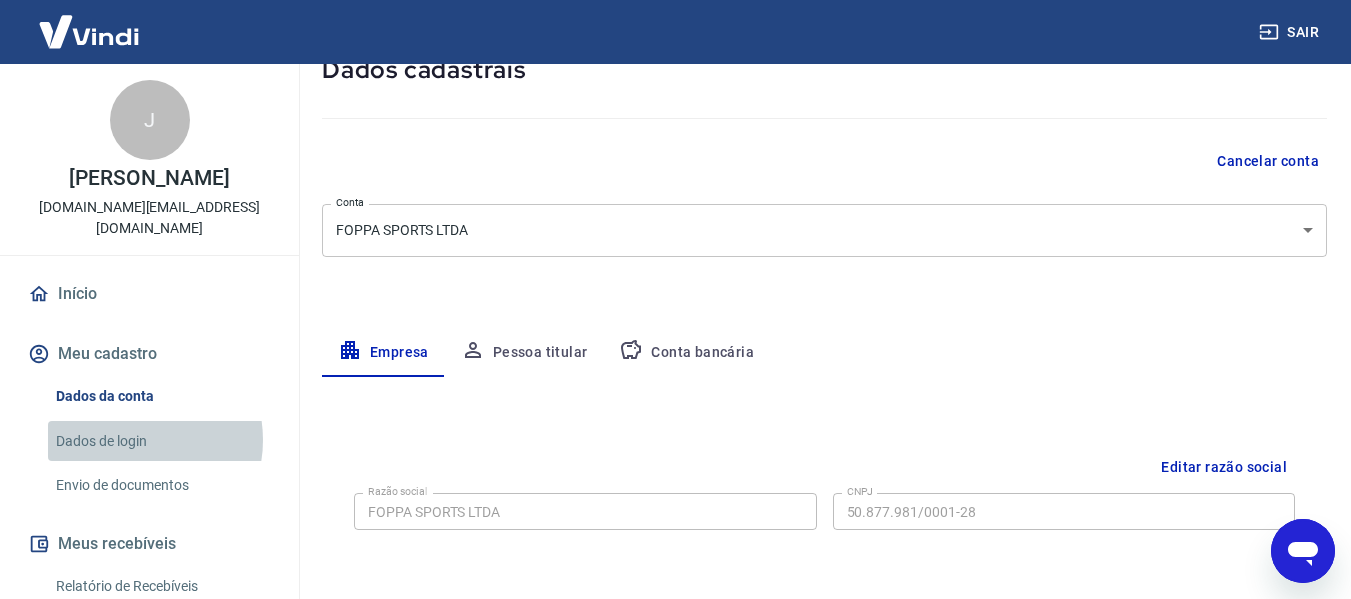 click on "Dados de login" at bounding box center (161, 441) 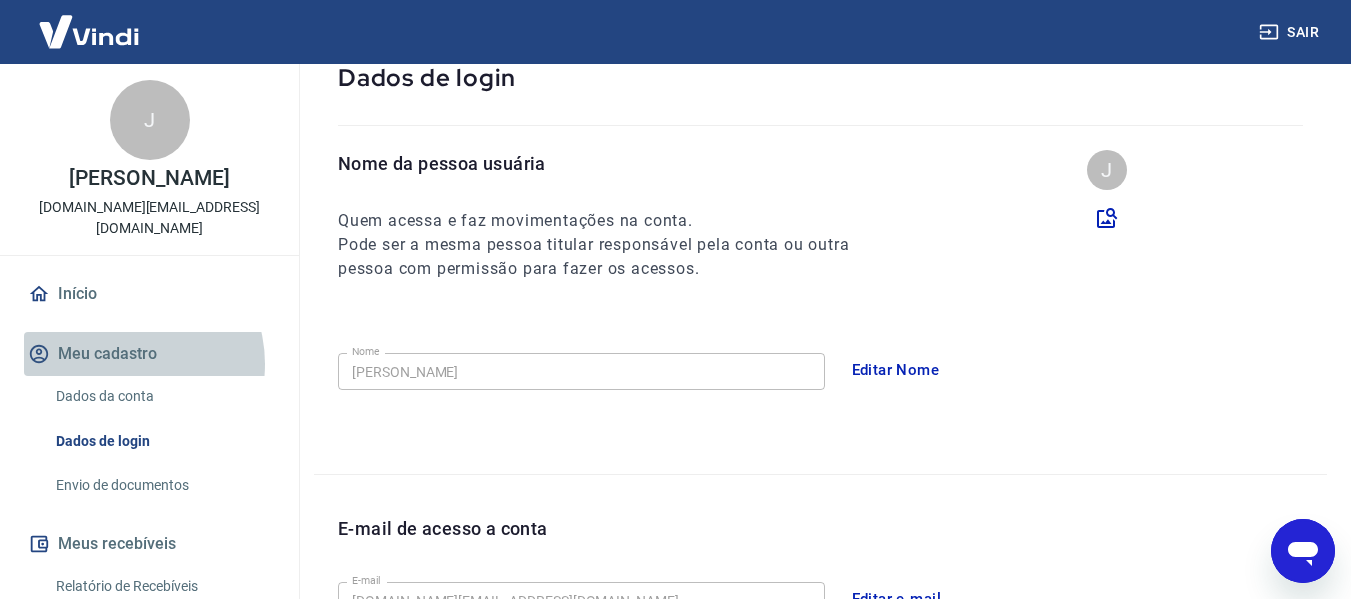 click on "Meu cadastro" at bounding box center (149, 354) 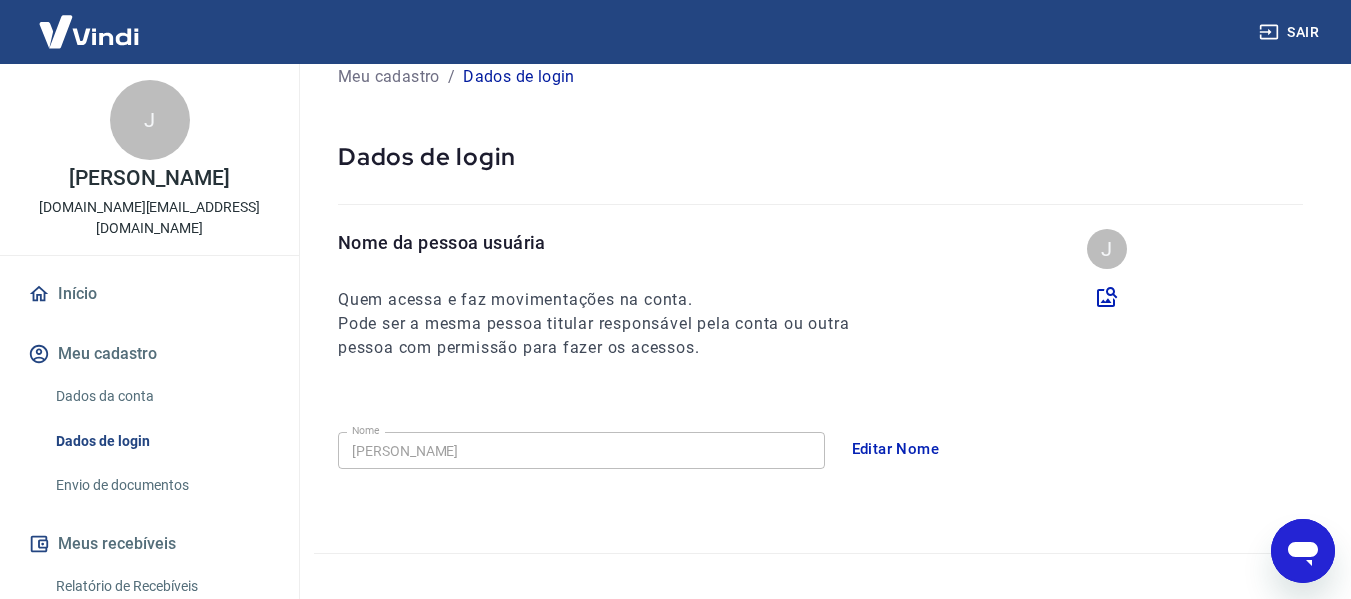 scroll, scrollTop: 48, scrollLeft: 0, axis: vertical 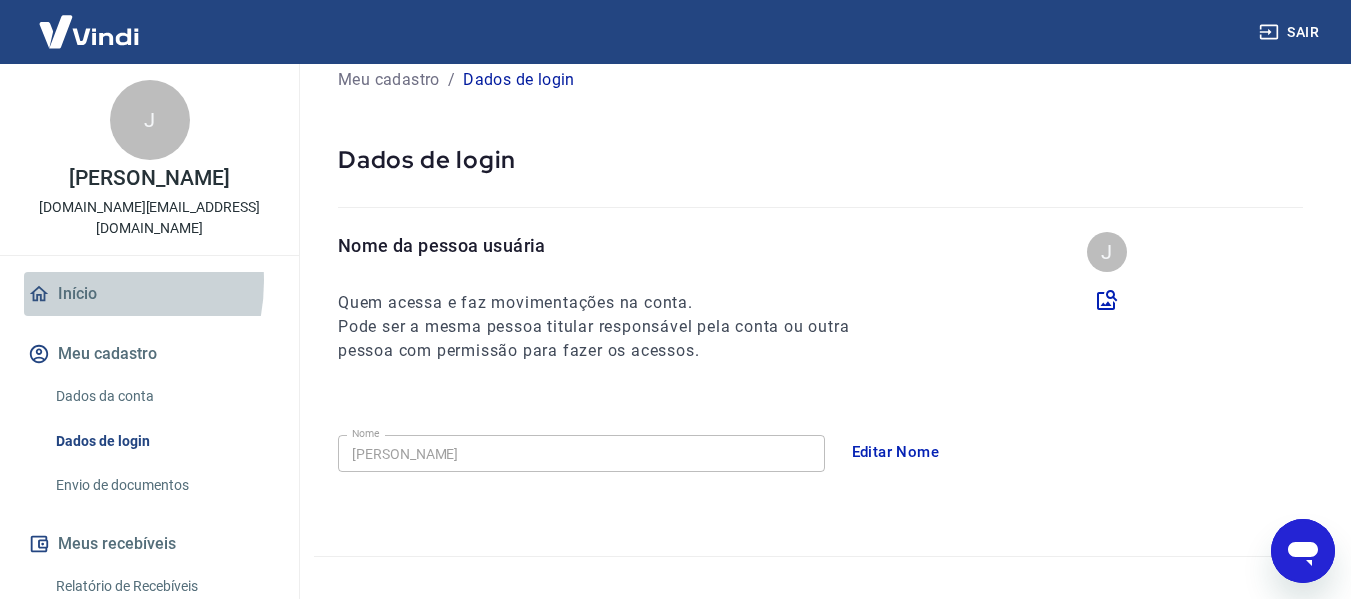 click on "Início" at bounding box center [149, 294] 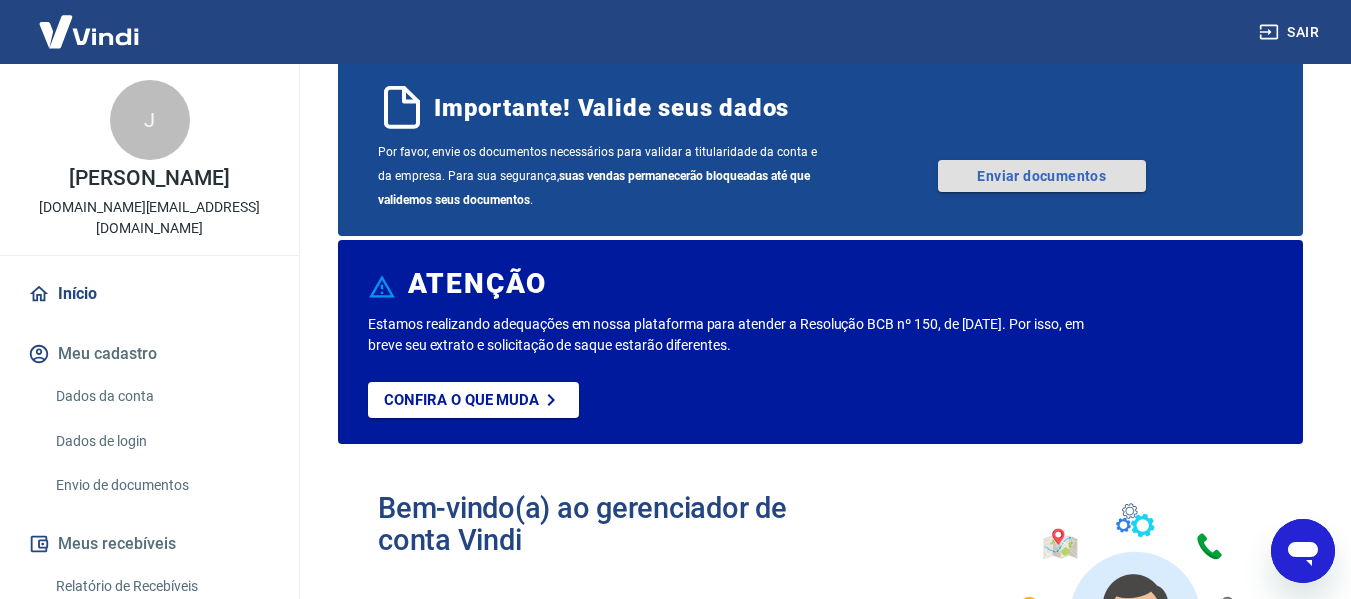 click on "Enviar documentos" at bounding box center (1042, 176) 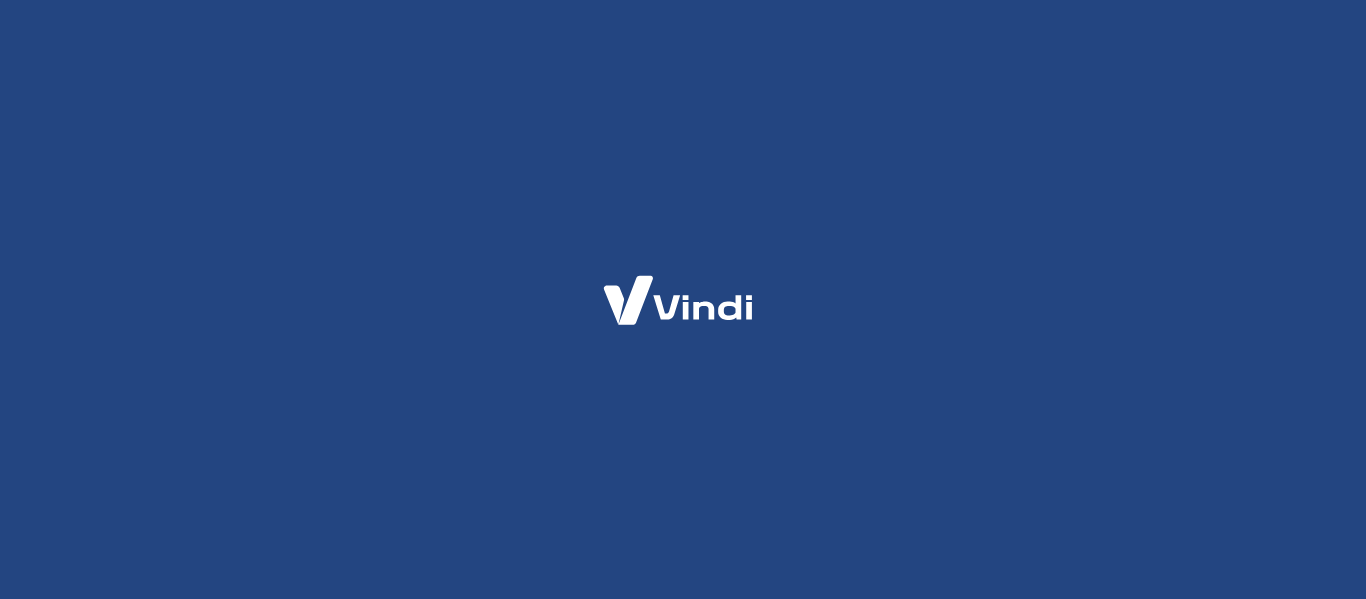 scroll, scrollTop: 0, scrollLeft: 0, axis: both 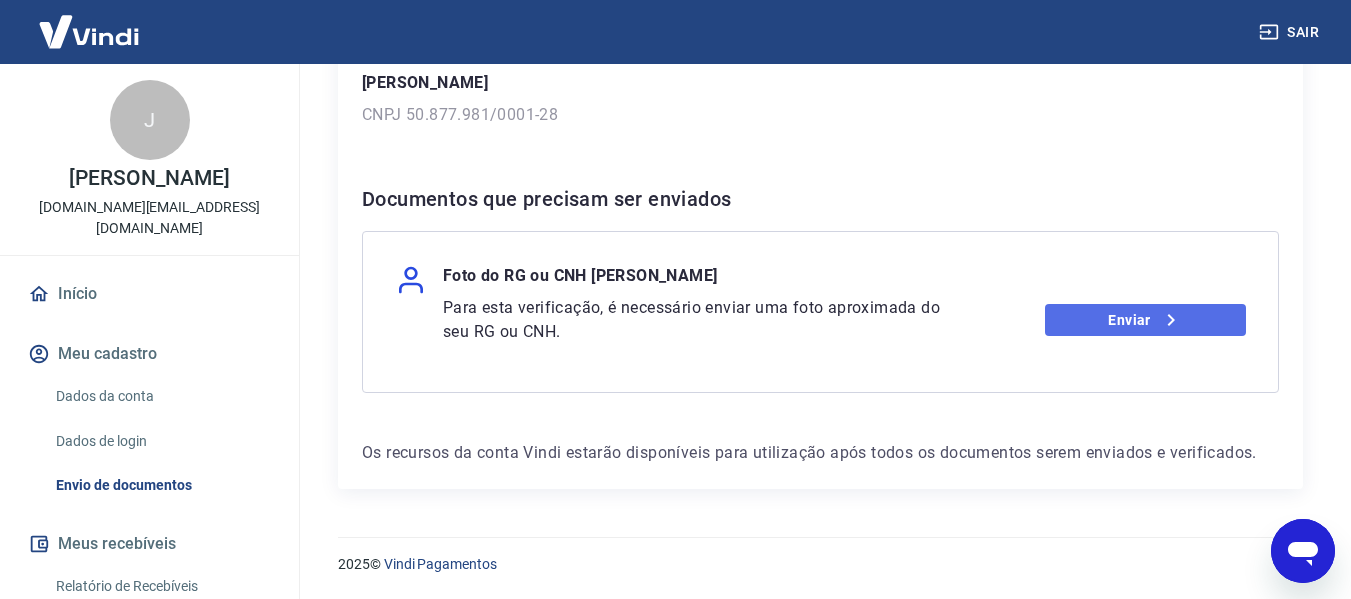 click on "Enviar" at bounding box center [1145, 320] 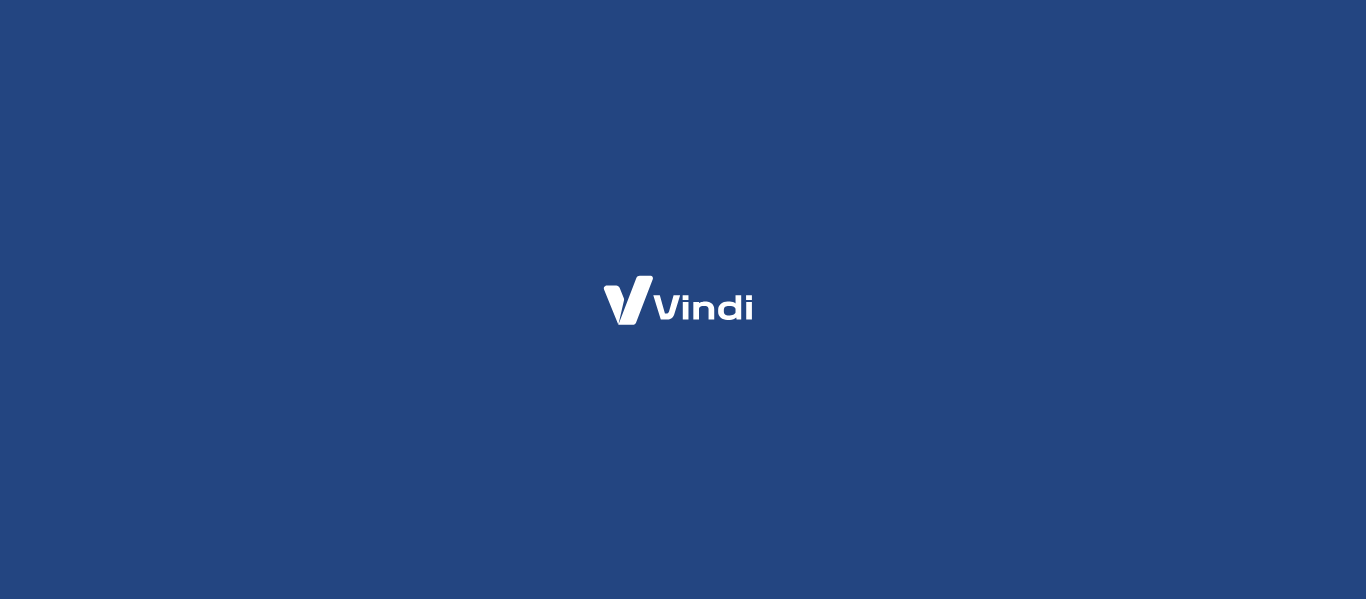 scroll, scrollTop: 0, scrollLeft: 0, axis: both 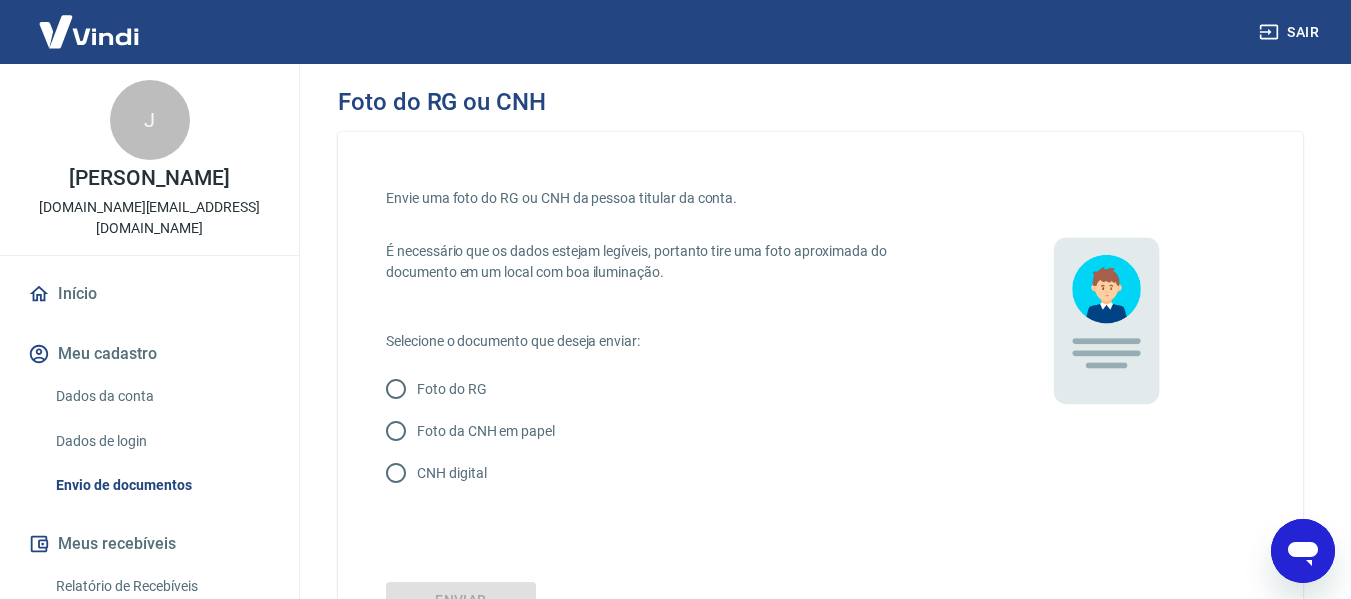 click on "CNH digital" at bounding box center (451, 473) 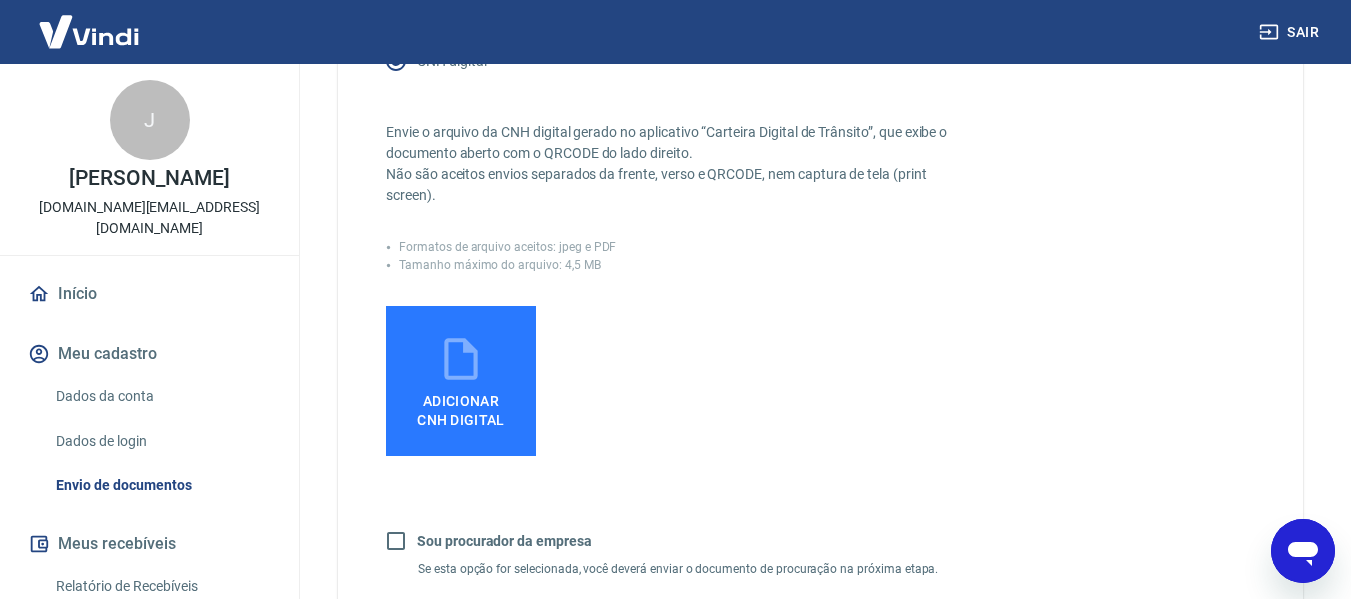 scroll, scrollTop: 411, scrollLeft: 0, axis: vertical 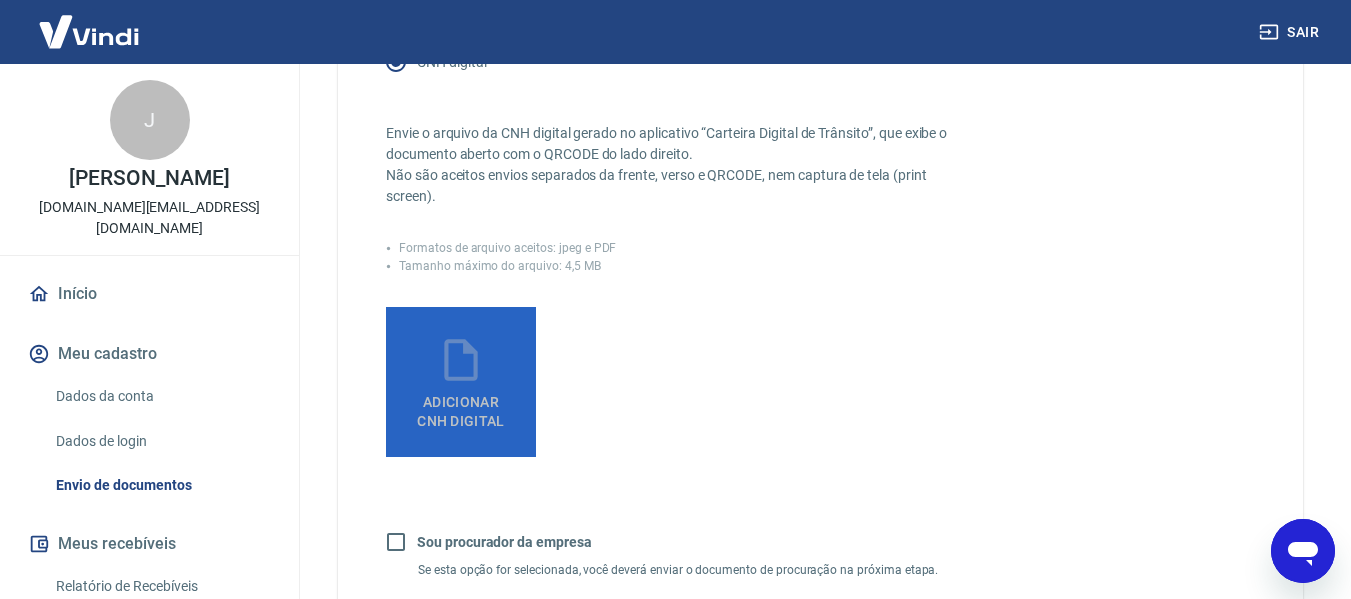 click on "Adicionar   CNH Digital" at bounding box center (461, 412) 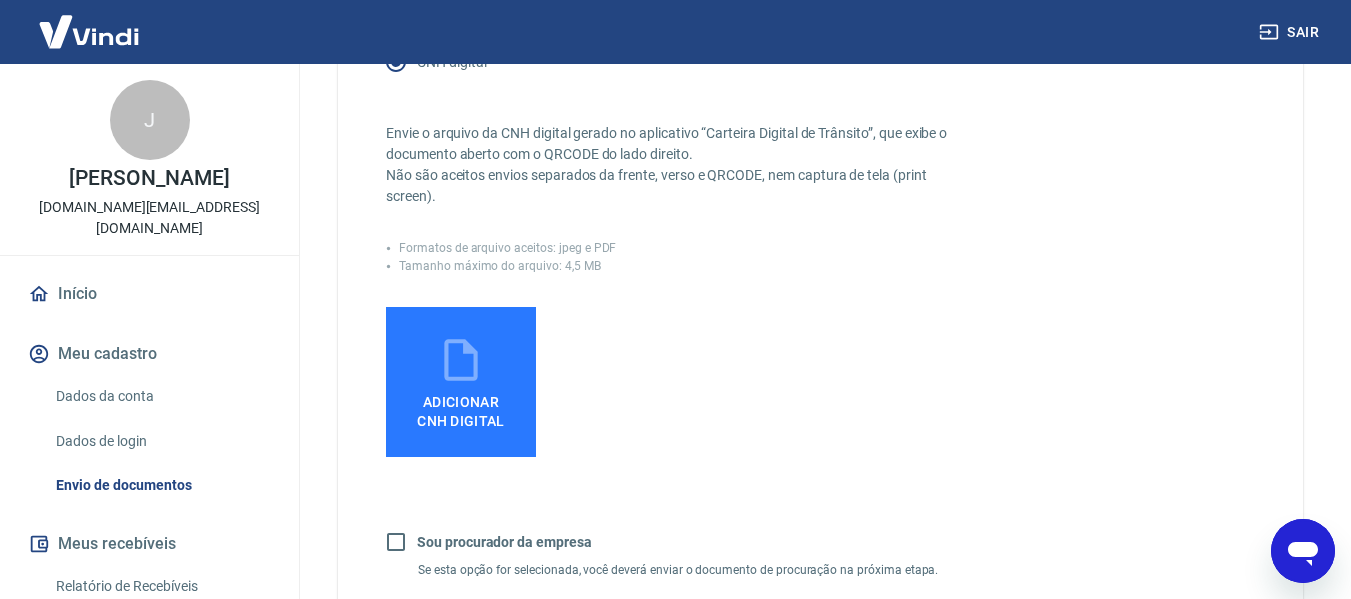 click on "Adicionar   CNH Digital" at bounding box center [670, 382] 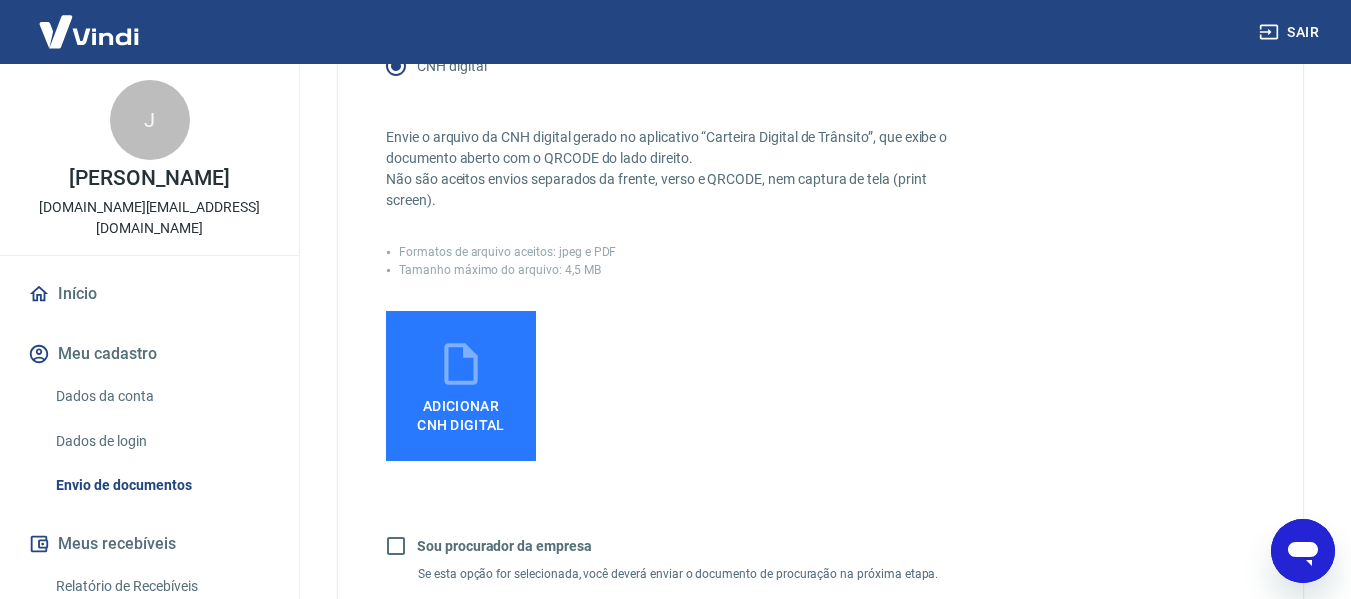 scroll, scrollTop: 408, scrollLeft: 0, axis: vertical 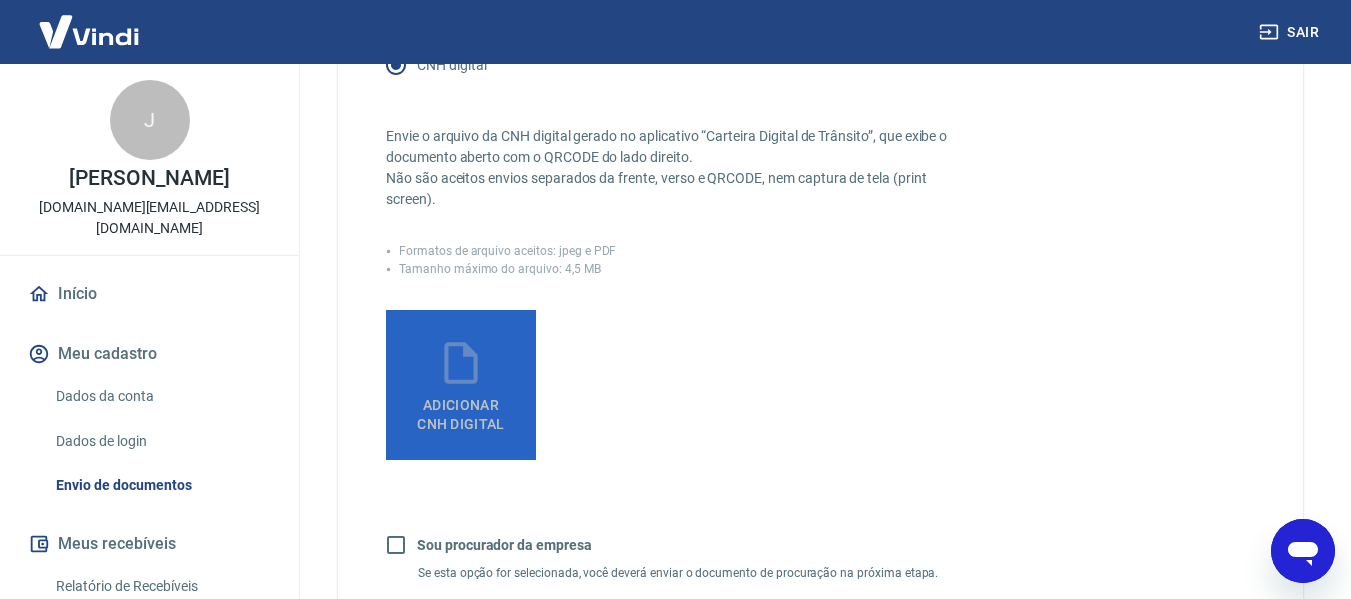 click on "Adicionar   CNH Digital" at bounding box center [461, 410] 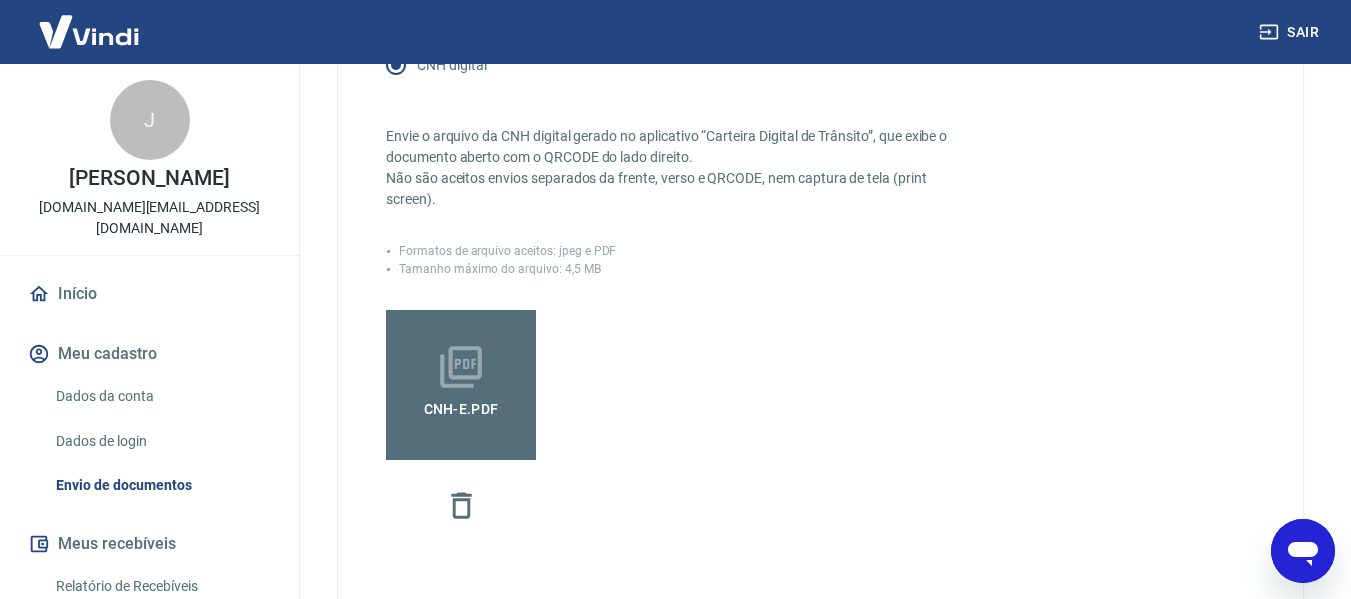 click on "Envie uma foto do RG ou CNH da pessoa titular da conta. É necessário que os dados estejam legíveis, portanto tire uma foto aproximada do documento em um local com boa iluminação. Selecione o documento que deseja enviar: Foto do RG Foto da CNH em papel CNH digital Envie o arquivo da CNH digital gerado no aplicativo “Carteira Digital de Trânsito”, que exibe o documento aberto com o QRCODE do lado direito.
Não são aceitos envios separados da frente, verso e QRCODE, nem captura de tela (print screen). Formatos de arquivo aceitos: jpeg e PDF Tamanho máximo do arquivo: 4,5 MB CNH-e.pdf Sou procurador da empresa Se esta opção for selecionada, você deverá enviar o documento de procuração na próxima etapa." at bounding box center [820, 221] 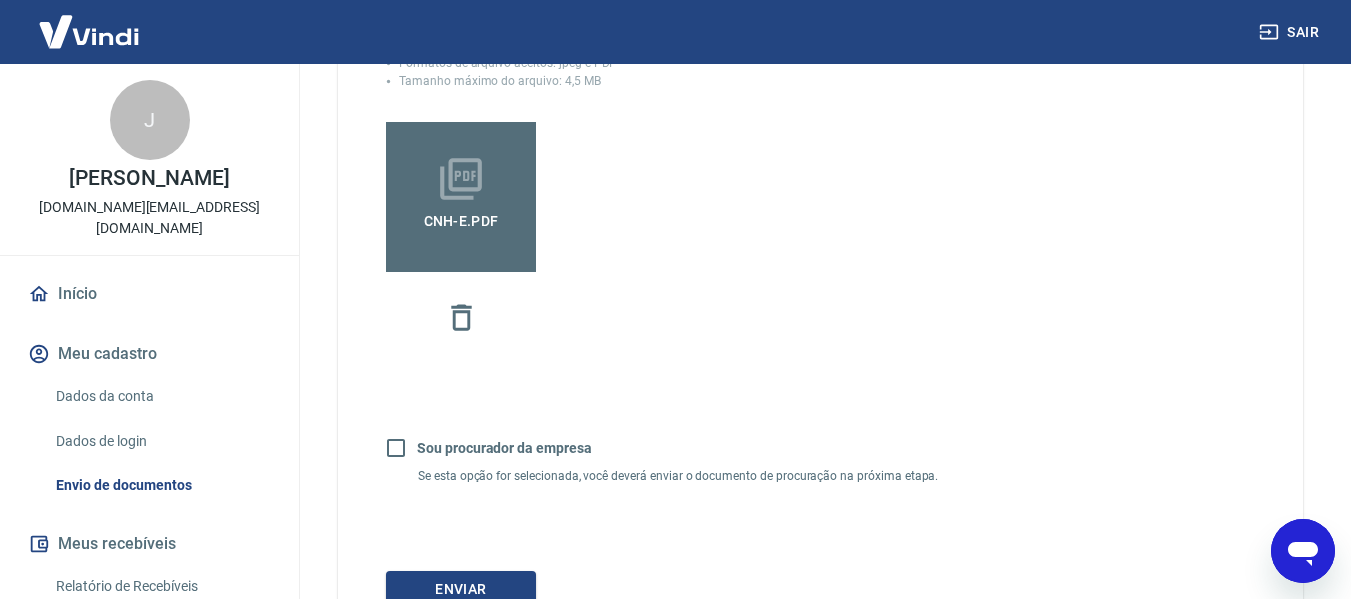 scroll, scrollTop: 763, scrollLeft: 0, axis: vertical 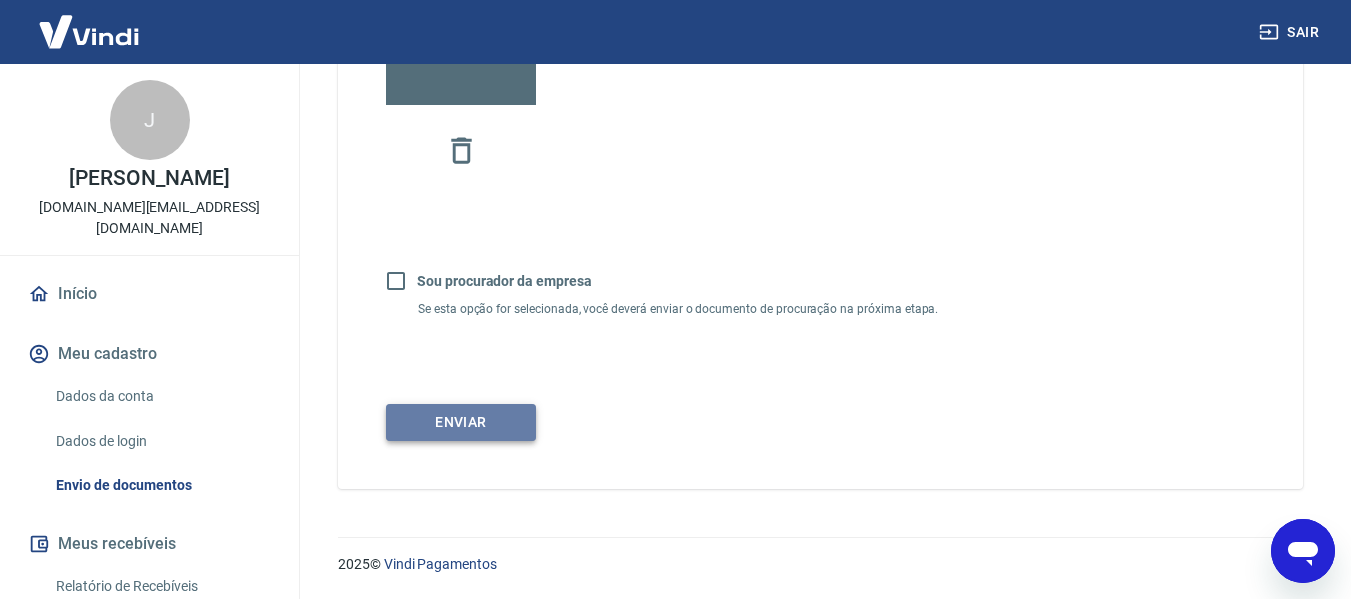 click on "Enviar" at bounding box center (461, 422) 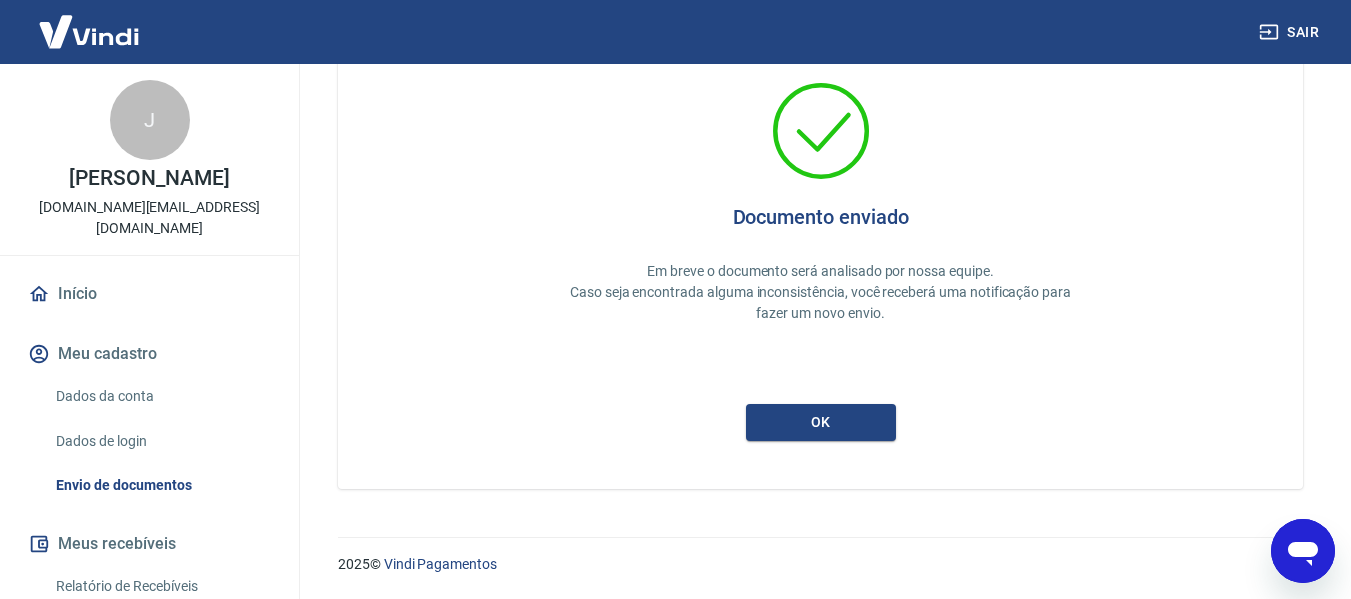 scroll, scrollTop: 0, scrollLeft: 0, axis: both 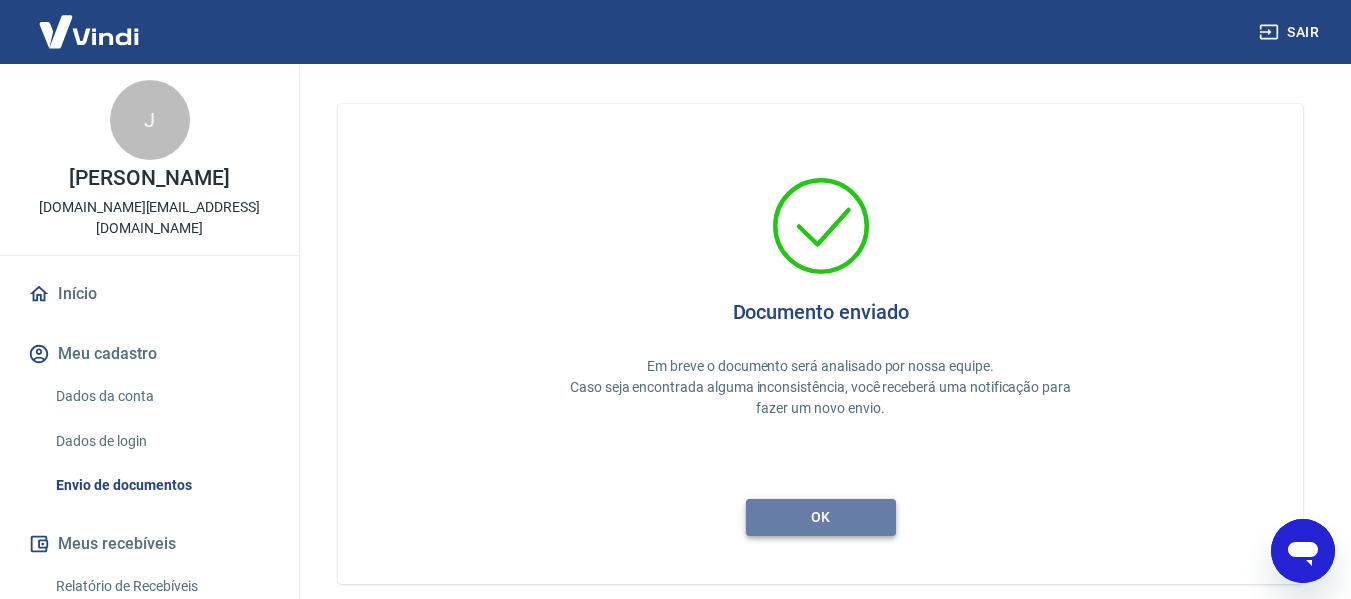 click on "ok" at bounding box center [821, 517] 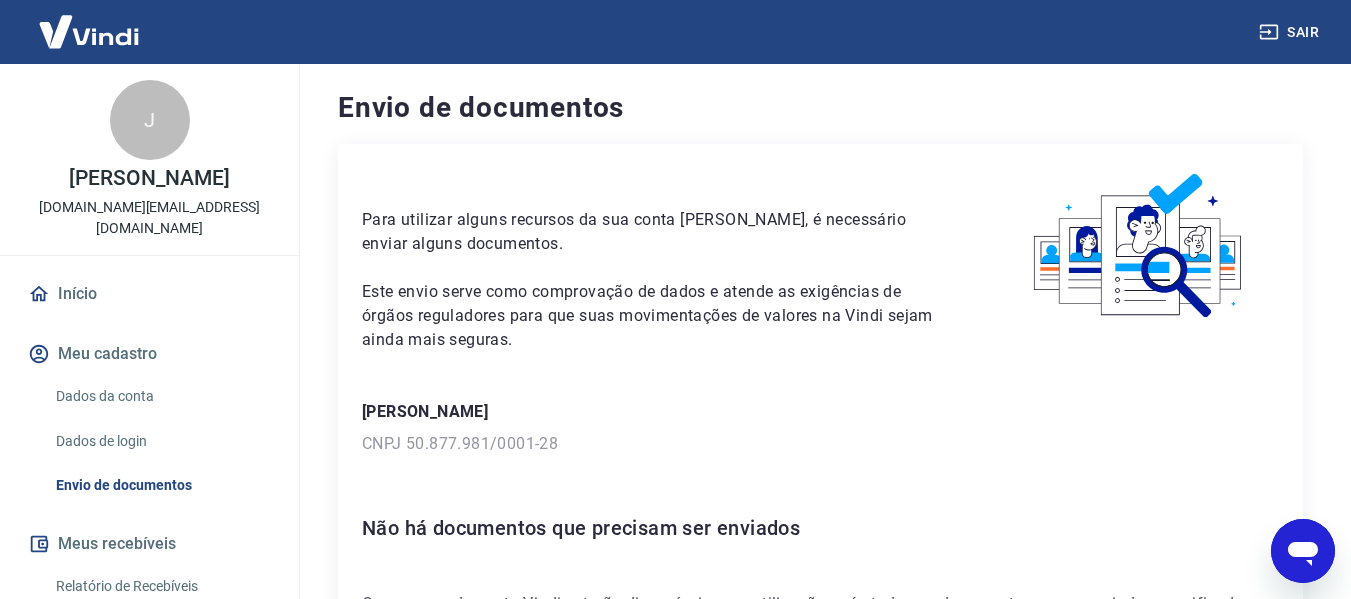scroll, scrollTop: 151, scrollLeft: 0, axis: vertical 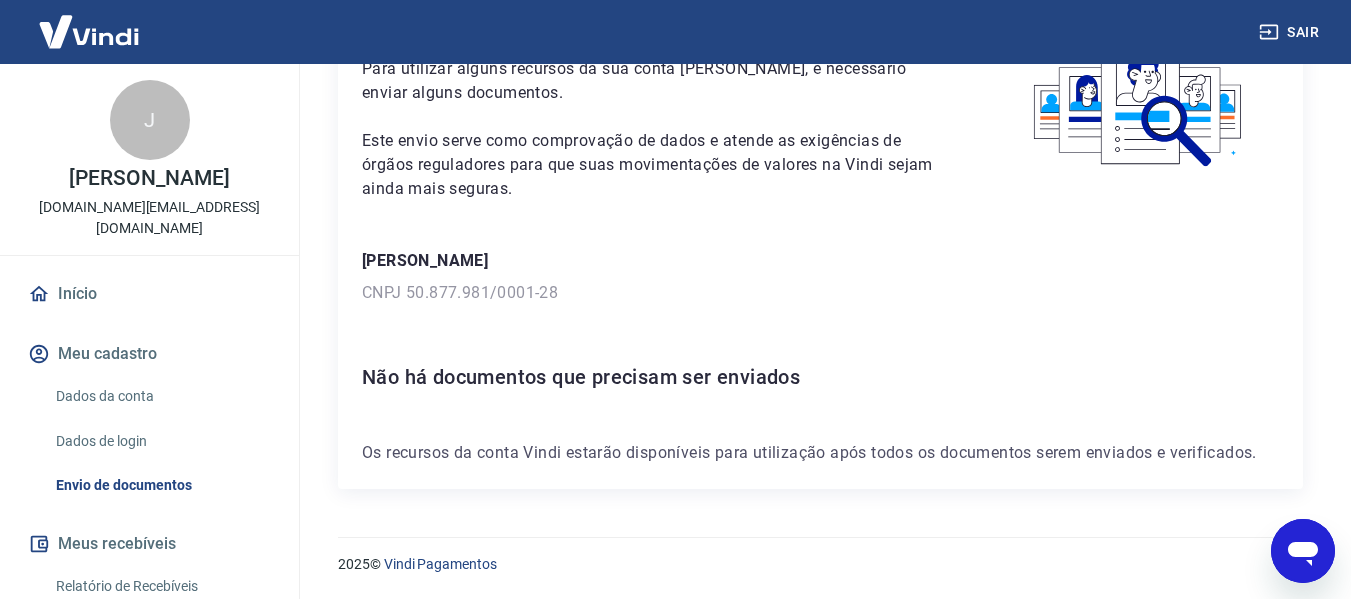 click on "Meu cadastro" at bounding box center (149, 354) 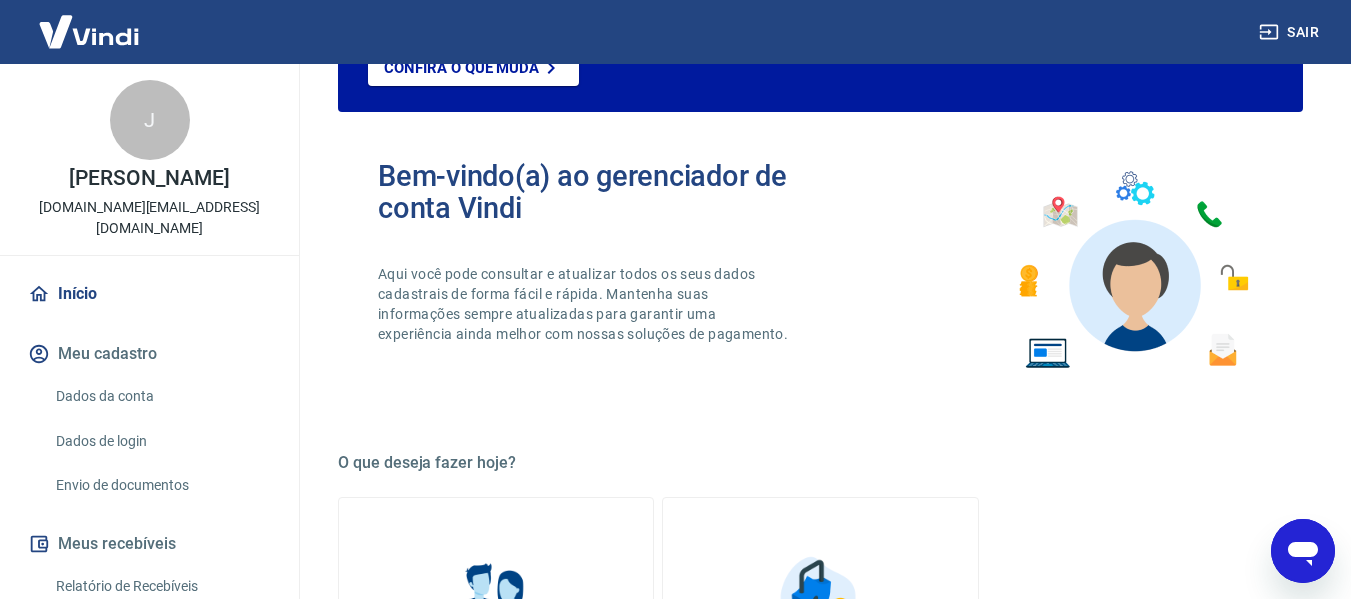 scroll, scrollTop: 0, scrollLeft: 0, axis: both 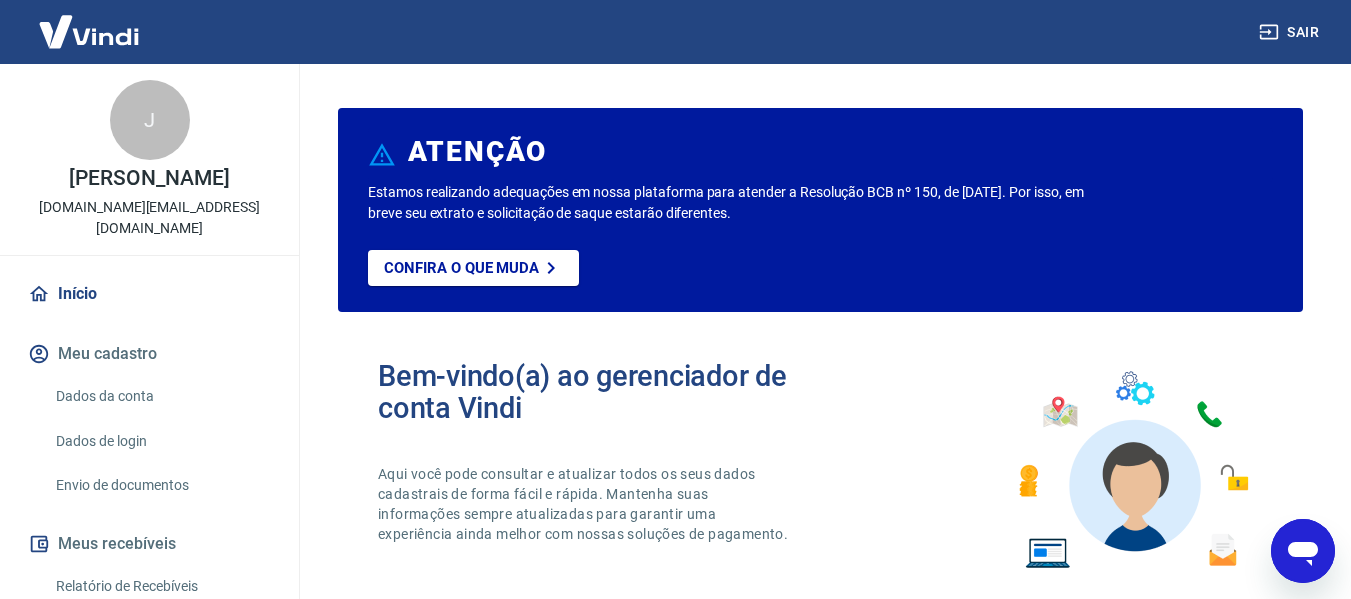 click on "Estamos realizando adequações em nossa plataforma para atender a Resolução BCB nº 150, de [DATE]. Por isso, em breve seu extrato e solicitação de saque estarão diferentes." at bounding box center [730, 203] 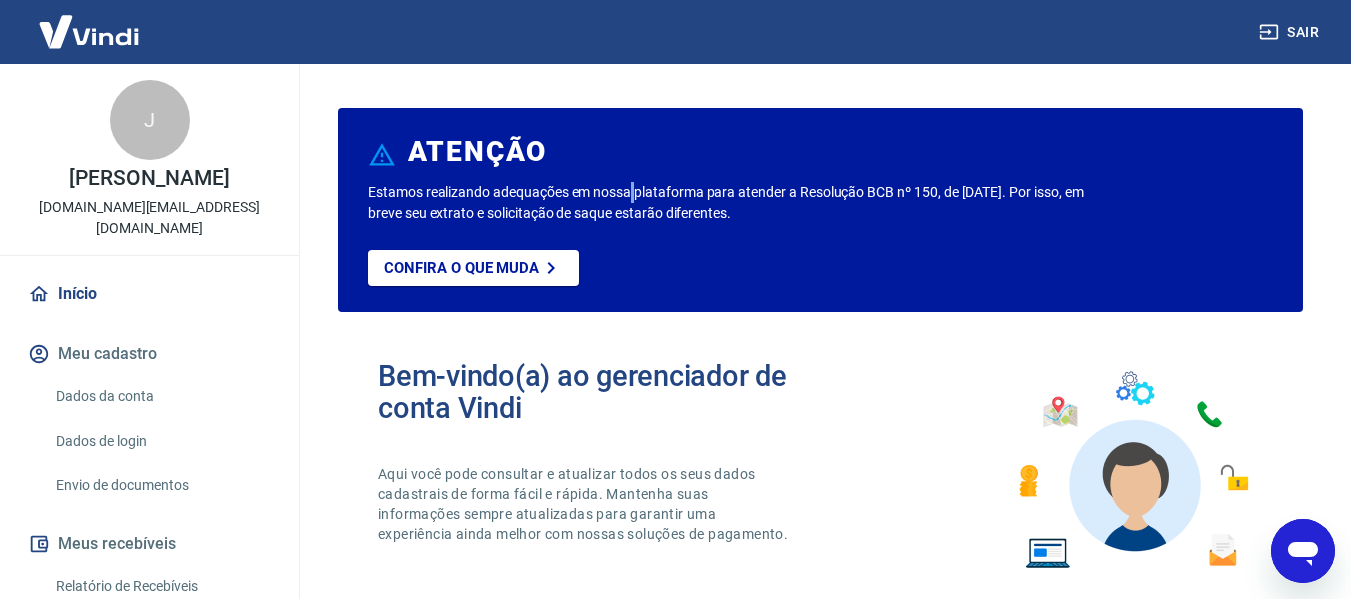click on "Estamos realizando adequações em nossa plataforma para atender a Resolução BCB nº 150, de [DATE]. Por isso, em breve seu extrato e solicitação de saque estarão diferentes." at bounding box center (730, 203) 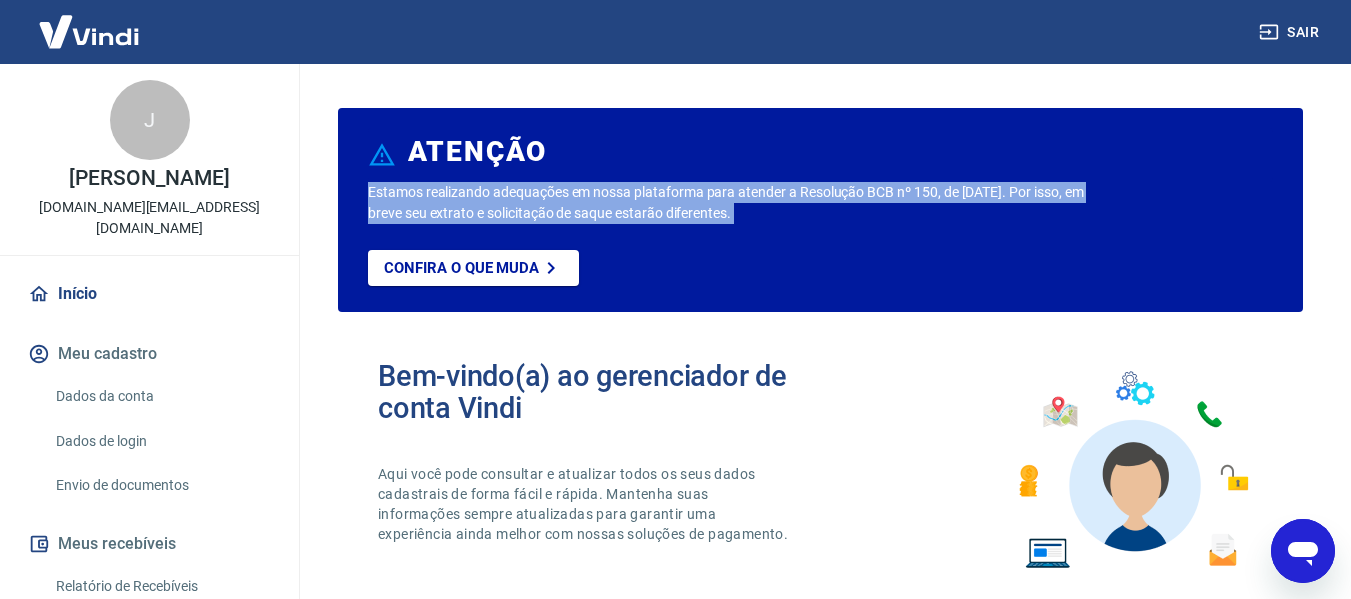 click on "Estamos realizando adequações em nossa plataforma para atender a Resolução BCB nº 150, de [DATE]. Por isso, em breve seu extrato e solicitação de saque estarão diferentes." at bounding box center (730, 203) 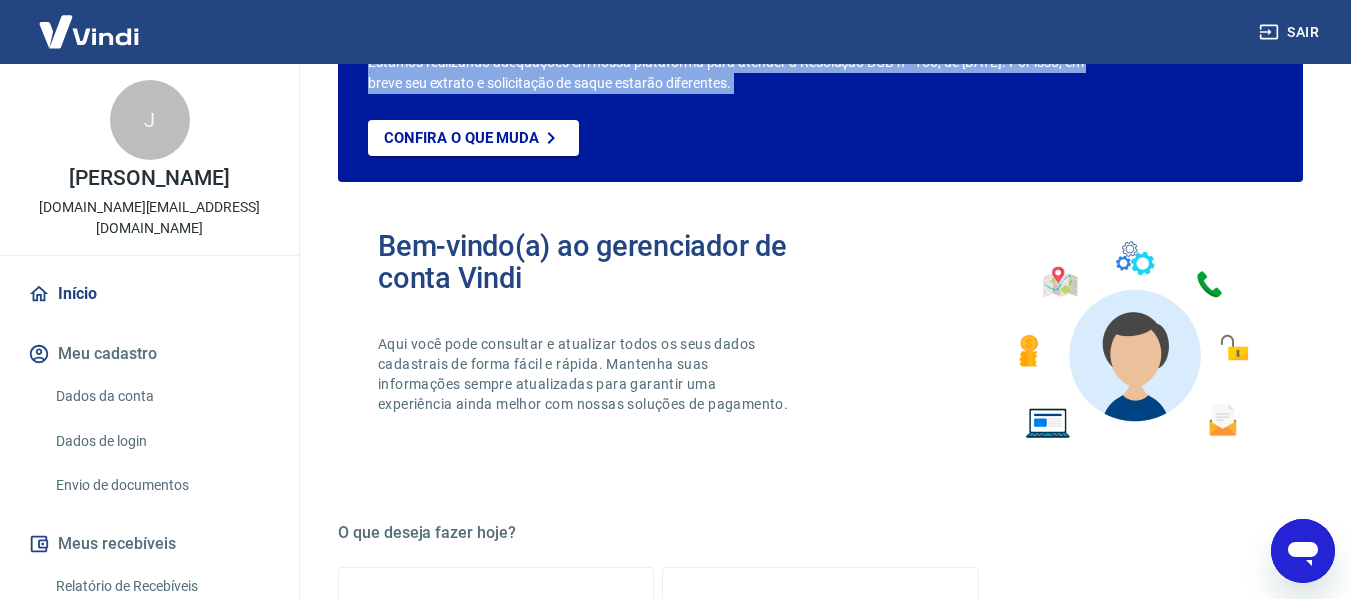 scroll, scrollTop: 0, scrollLeft: 0, axis: both 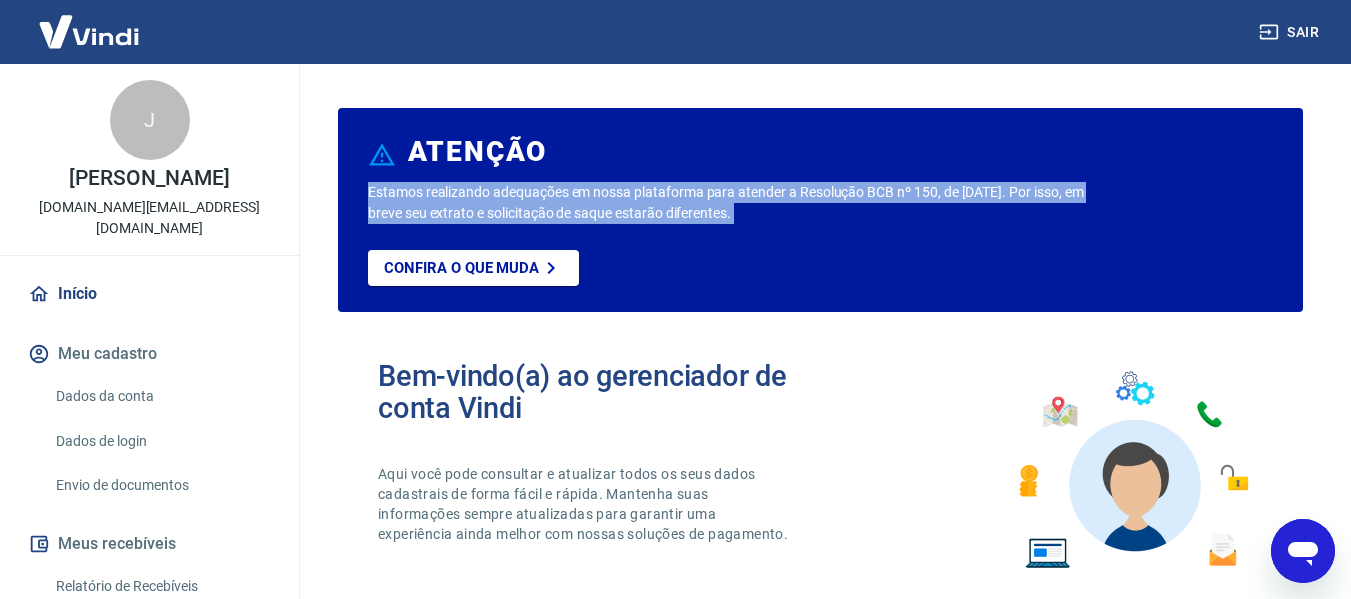 click at bounding box center [89, 31] 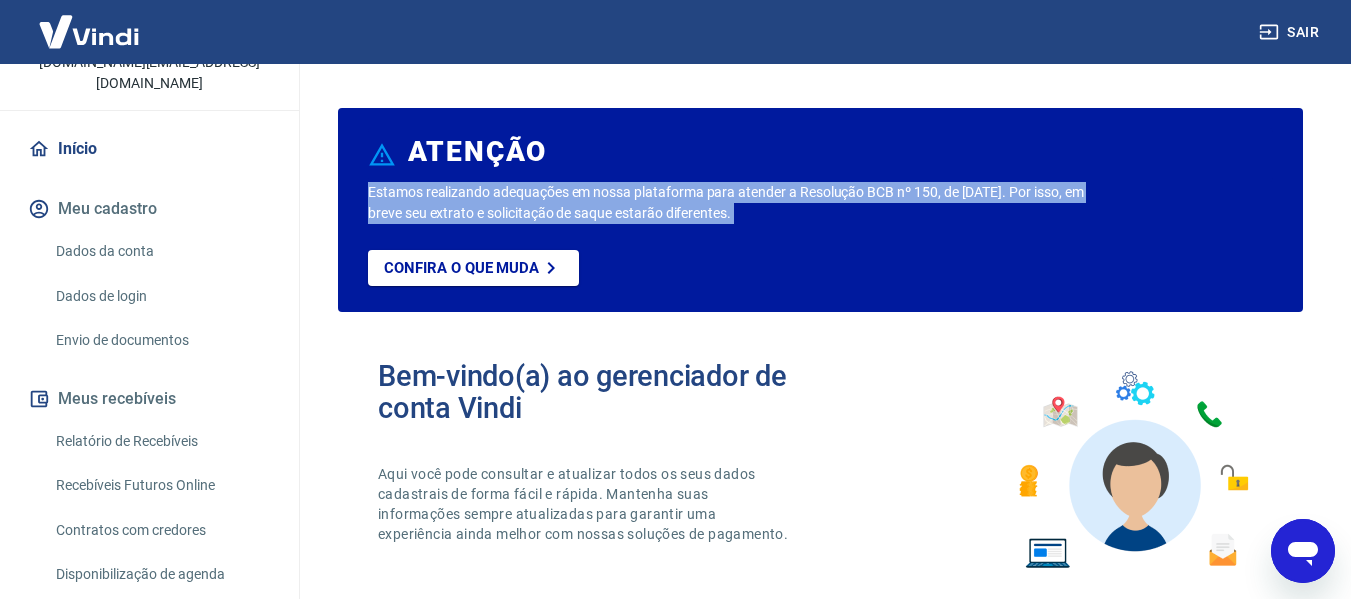 scroll, scrollTop: 240, scrollLeft: 0, axis: vertical 